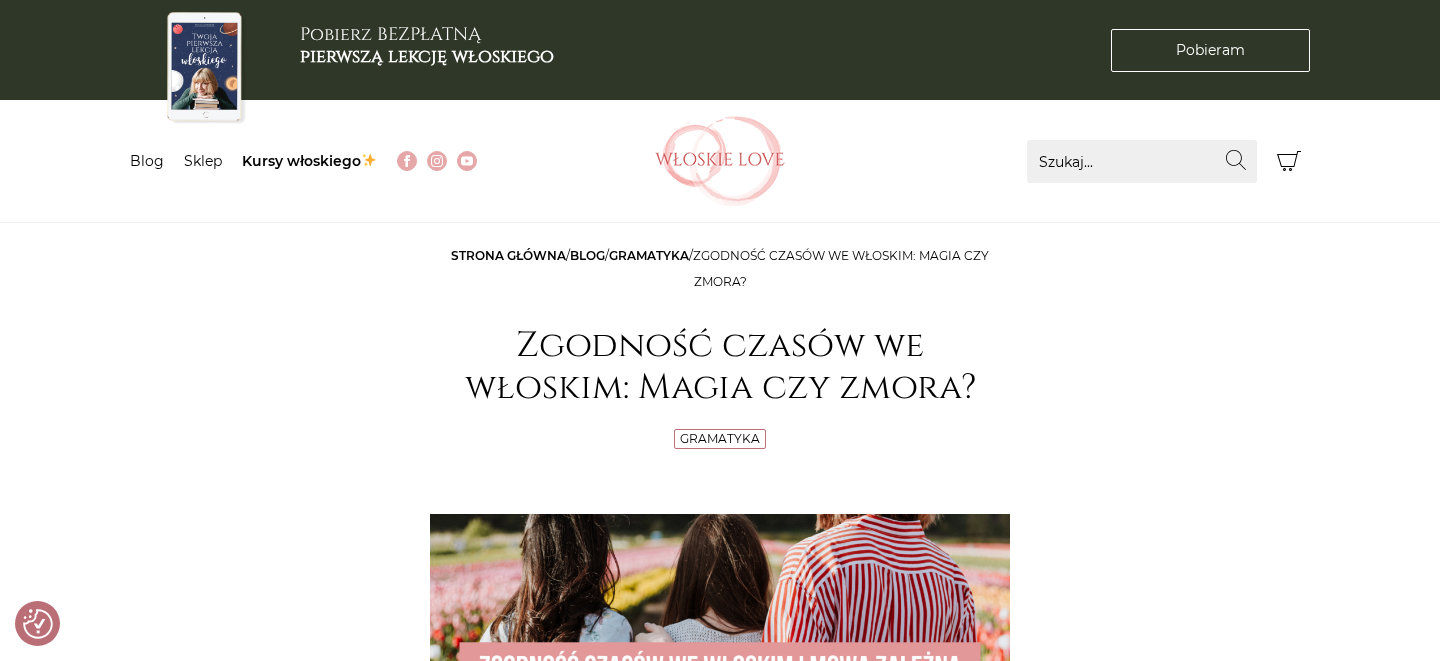 scroll, scrollTop: 8079, scrollLeft: 0, axis: vertical 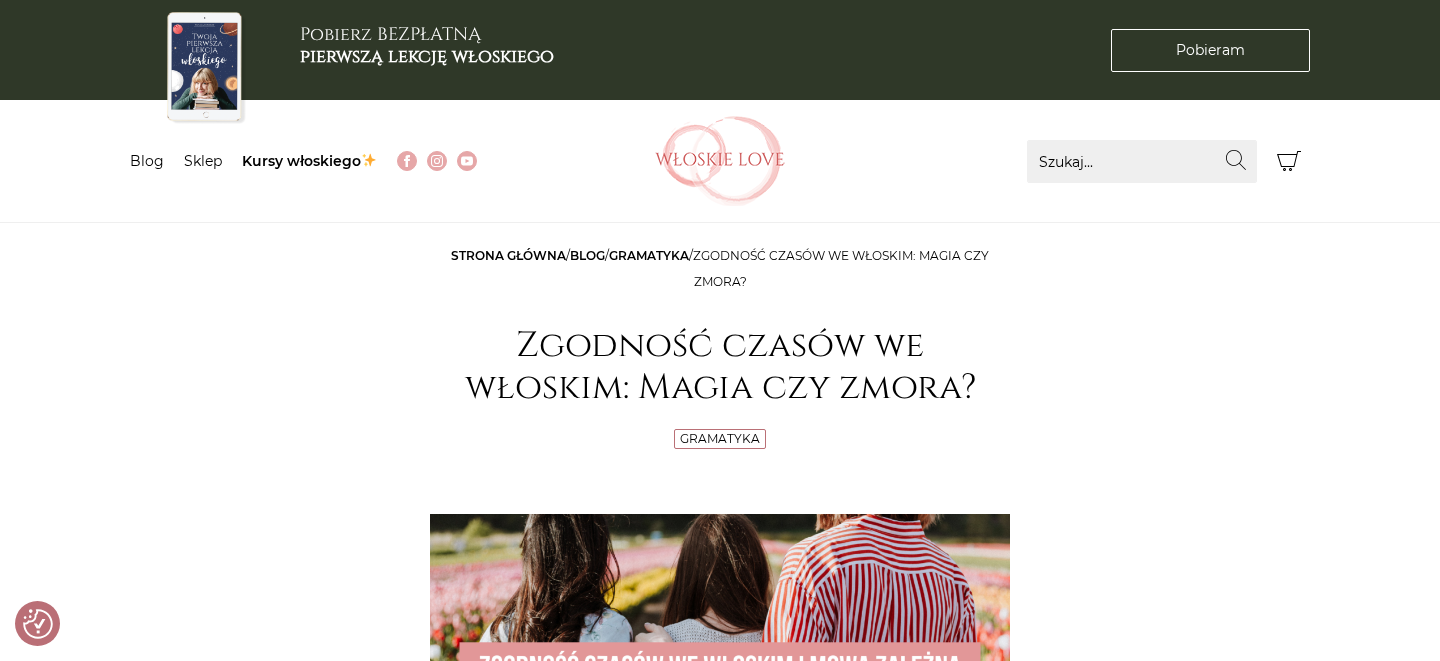 click at bounding box center [720, 161] 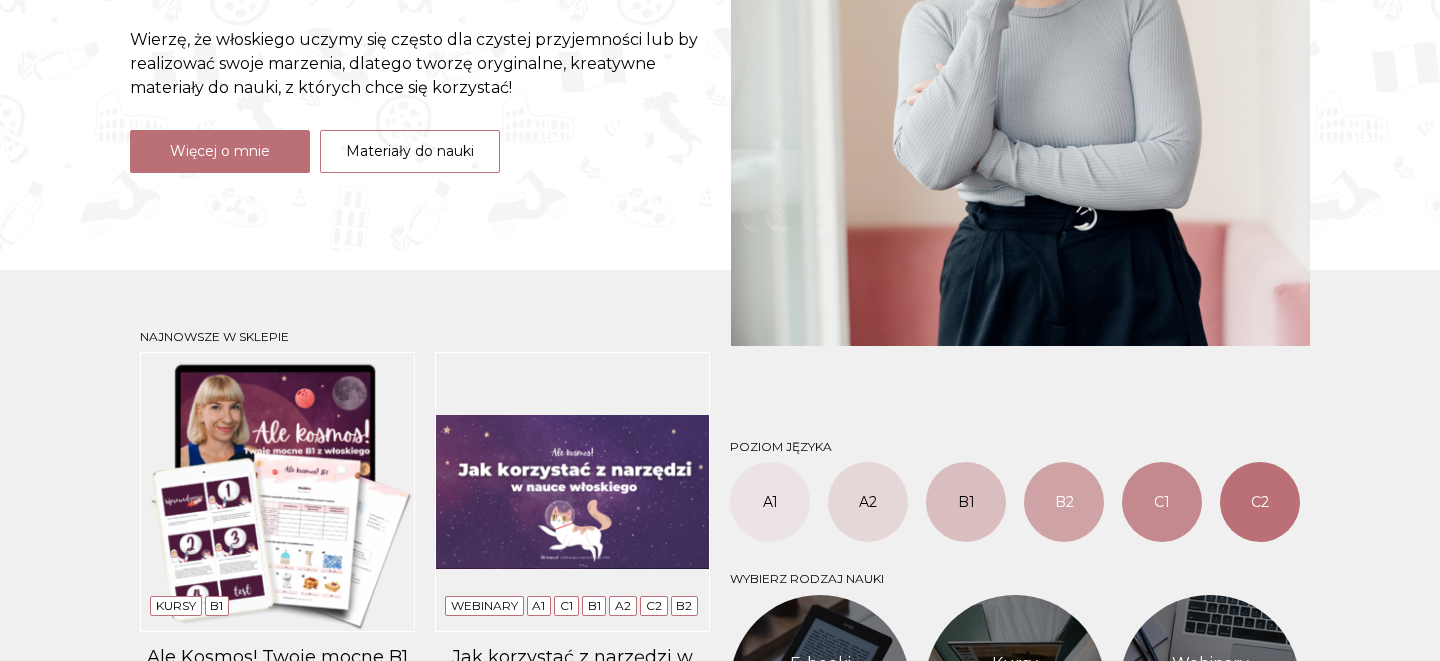 scroll, scrollTop: 867, scrollLeft: 0, axis: vertical 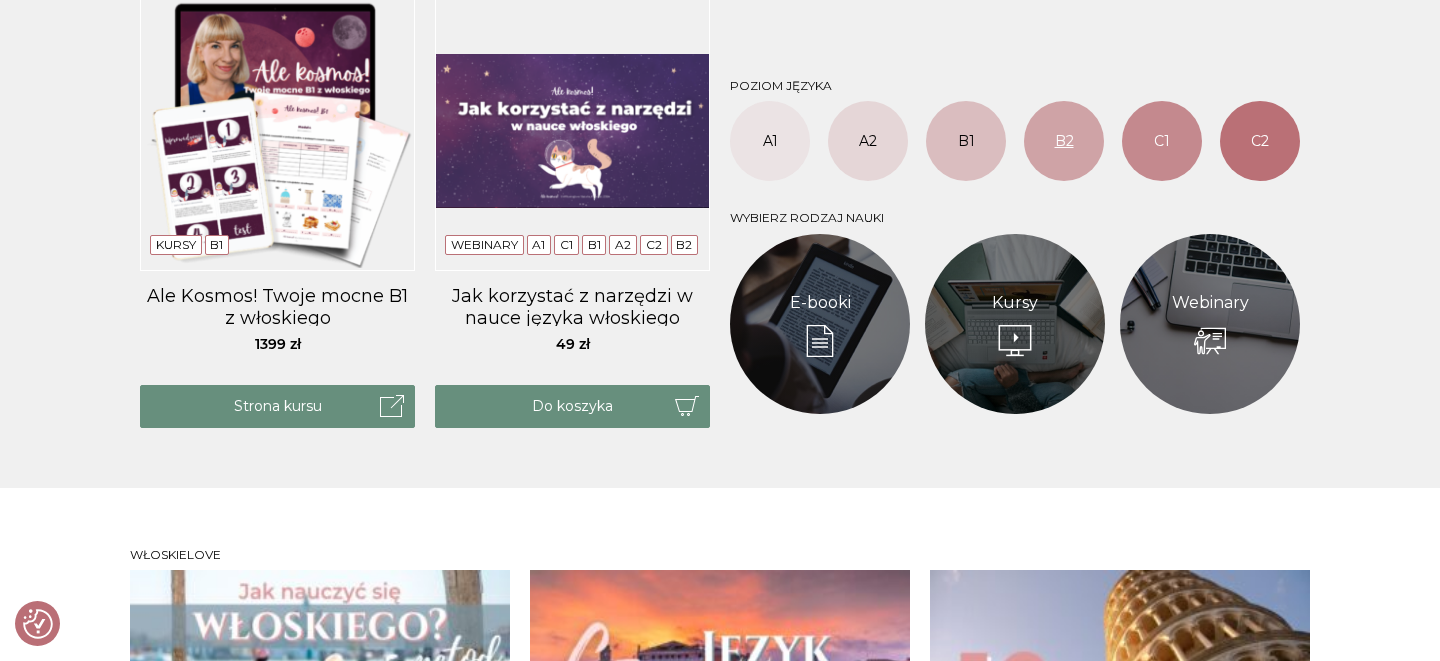 click on "B2" at bounding box center (1064, 141) 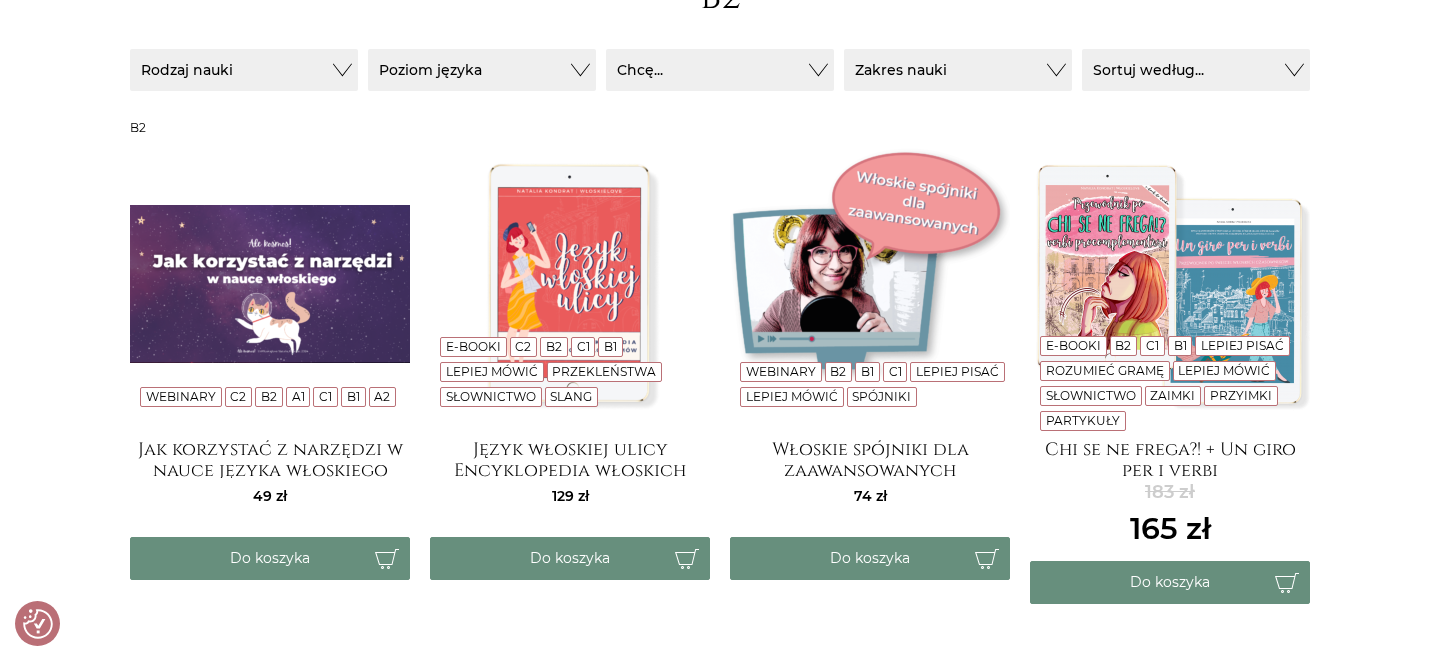 scroll, scrollTop: 516, scrollLeft: 0, axis: vertical 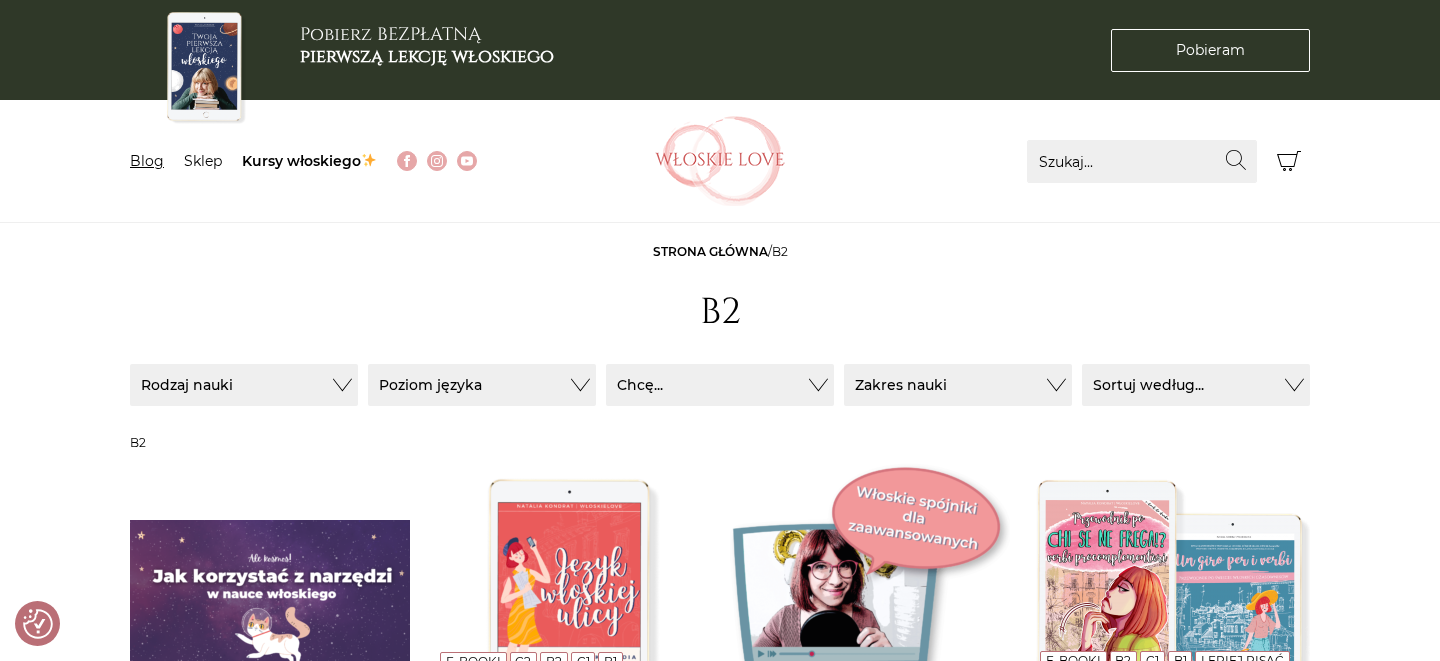 click on "Blog" at bounding box center [147, 161] 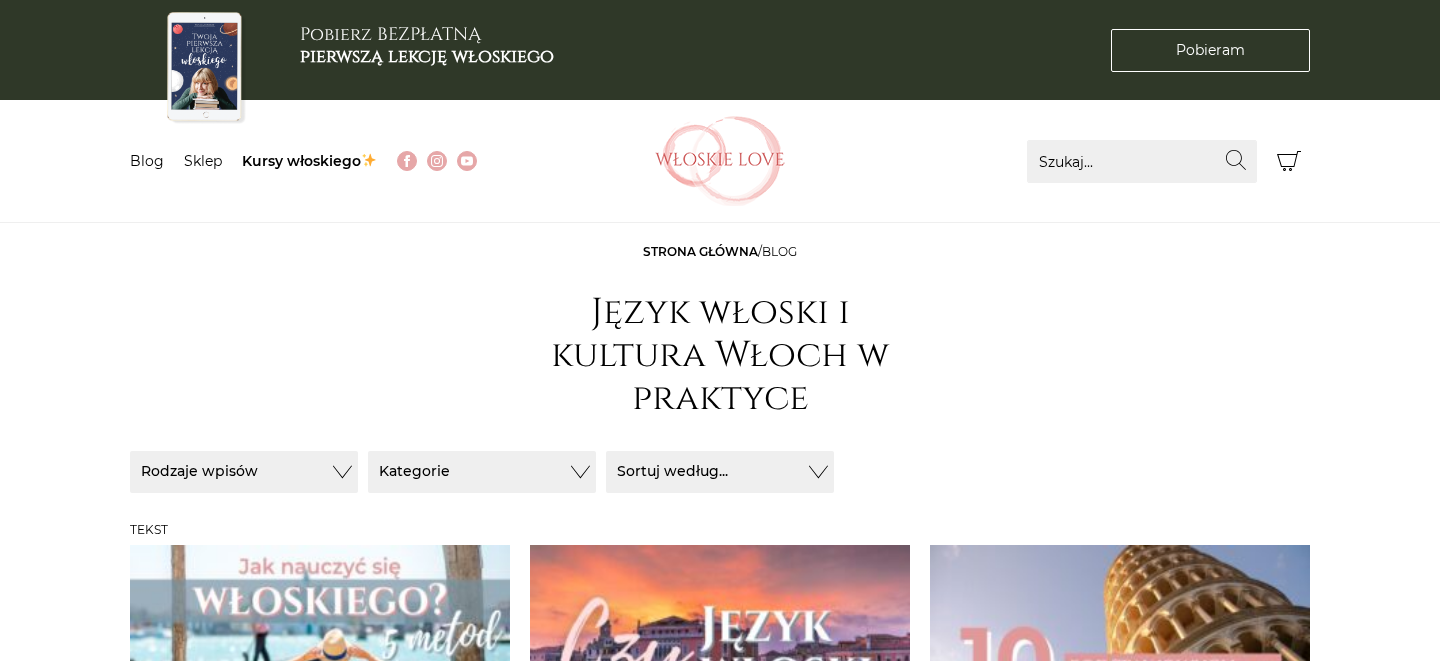scroll, scrollTop: 0, scrollLeft: 0, axis: both 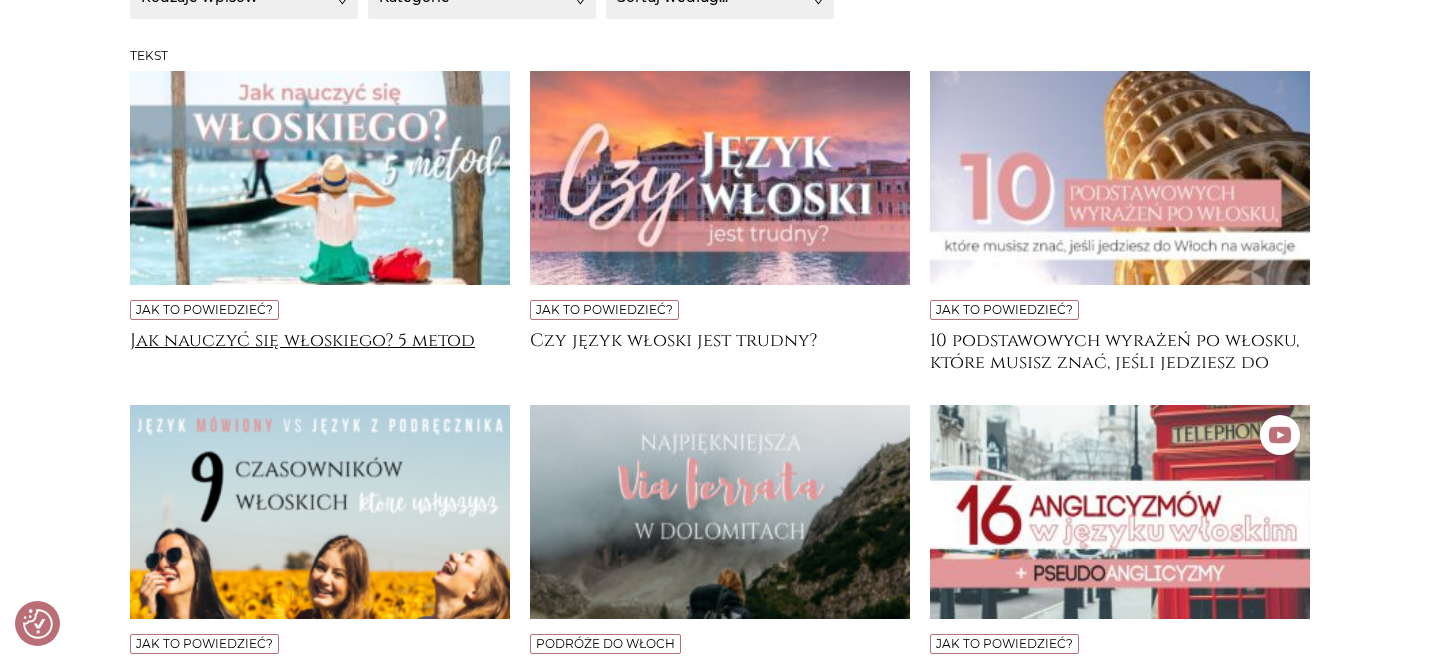 click on "Jak nauczyć się włoskiego? 5 metod" at bounding box center [320, 350] 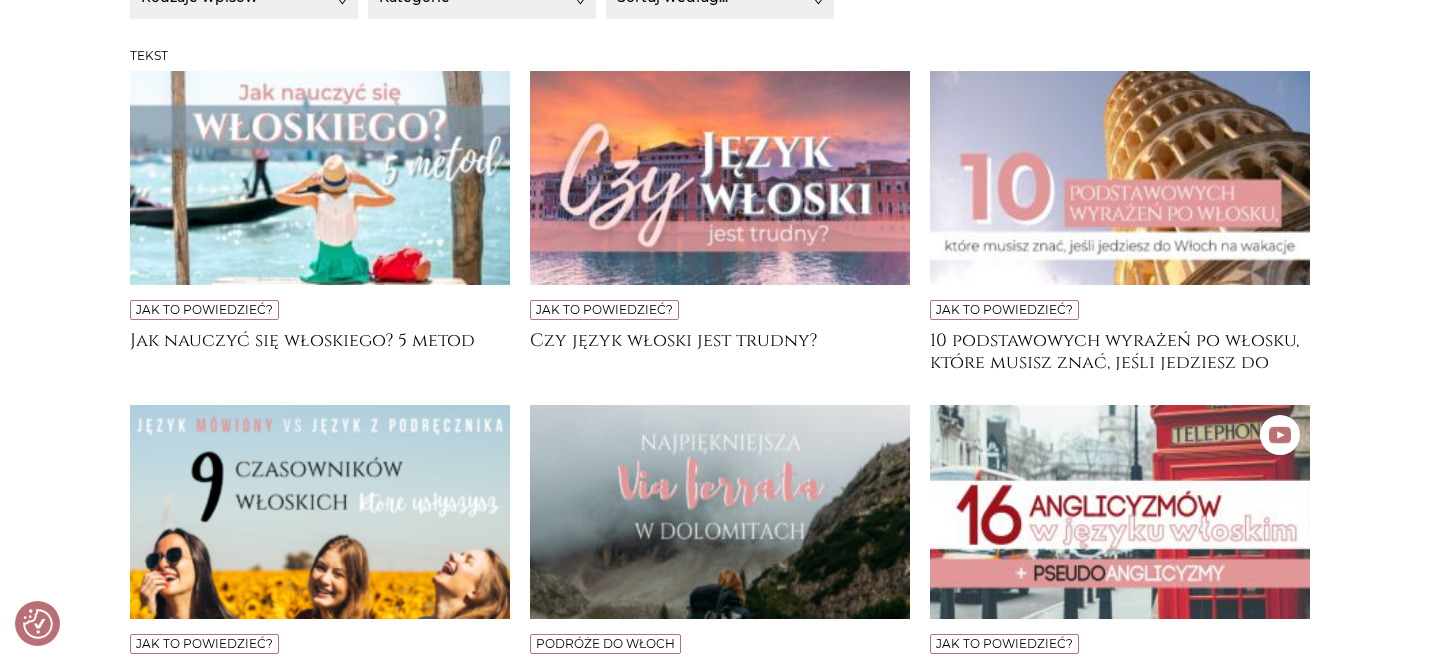 click at bounding box center [1120, 178] 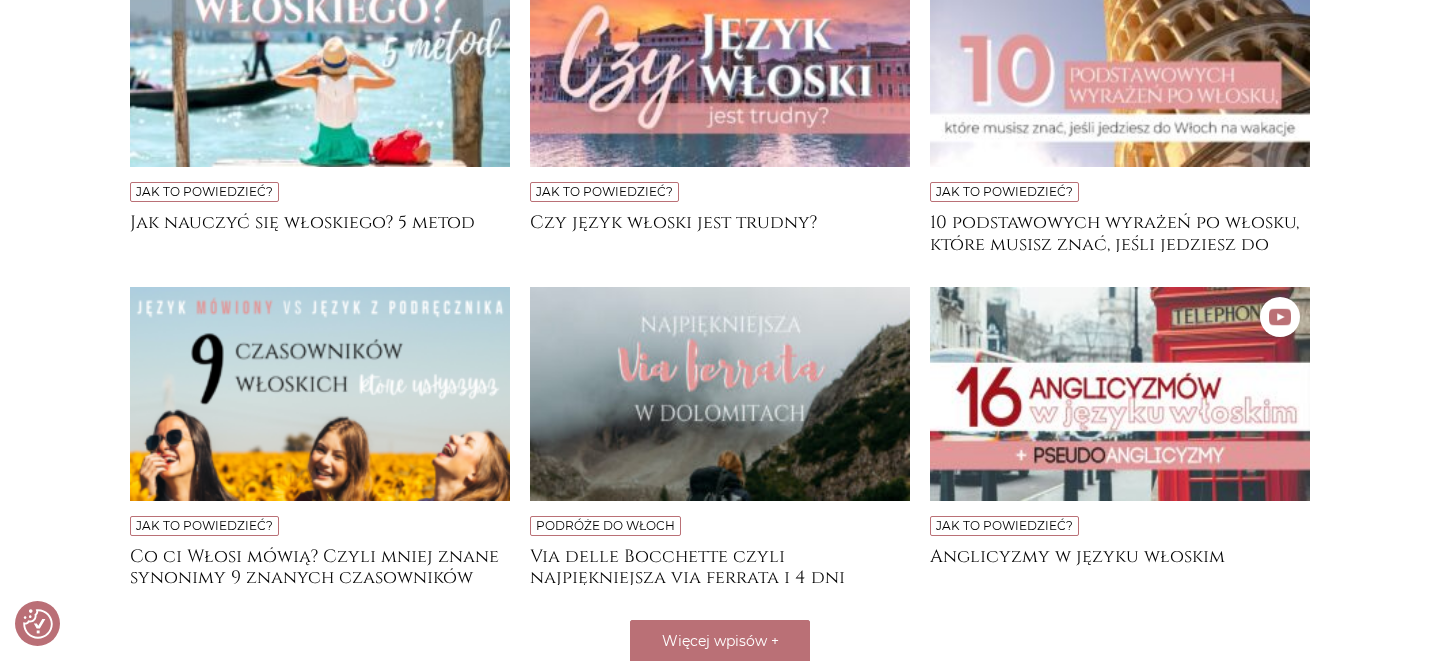 scroll, scrollTop: 849, scrollLeft: 0, axis: vertical 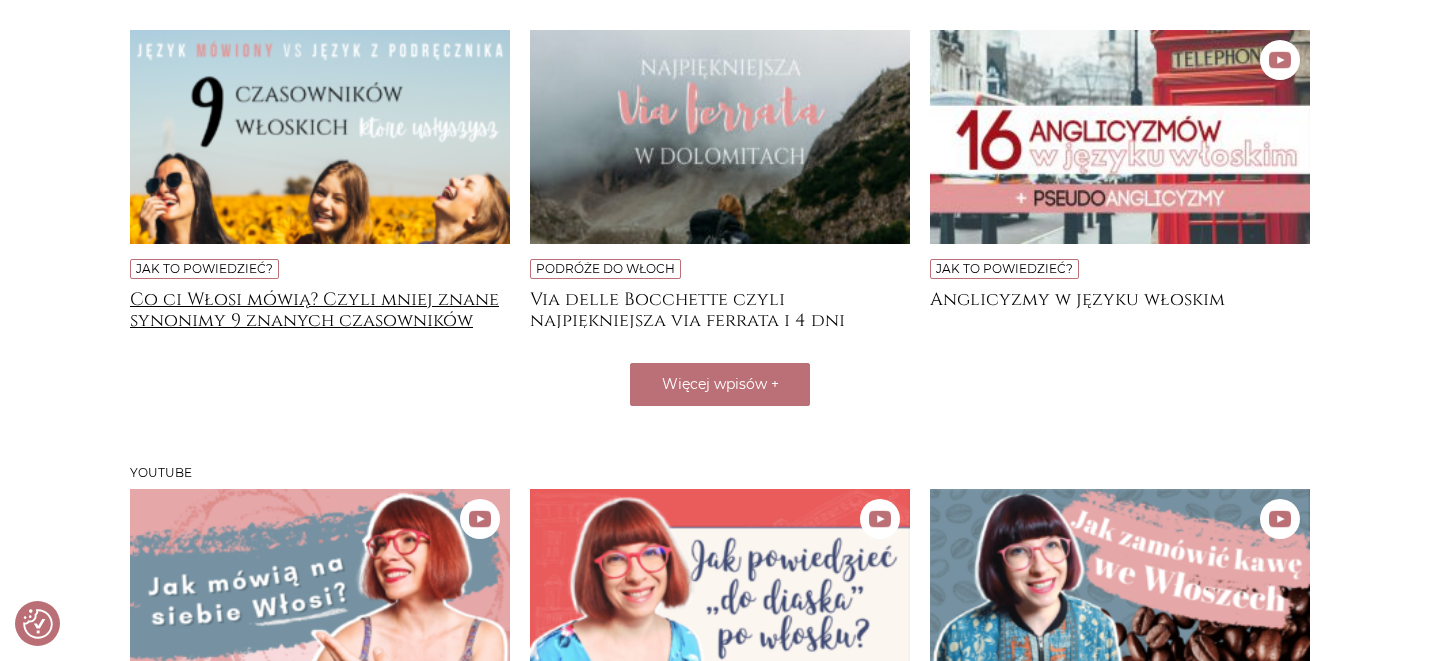 click on "Co ci Włosi mówią? Czyli mniej znane synonimy 9 znanych czasowników" at bounding box center (320, 309) 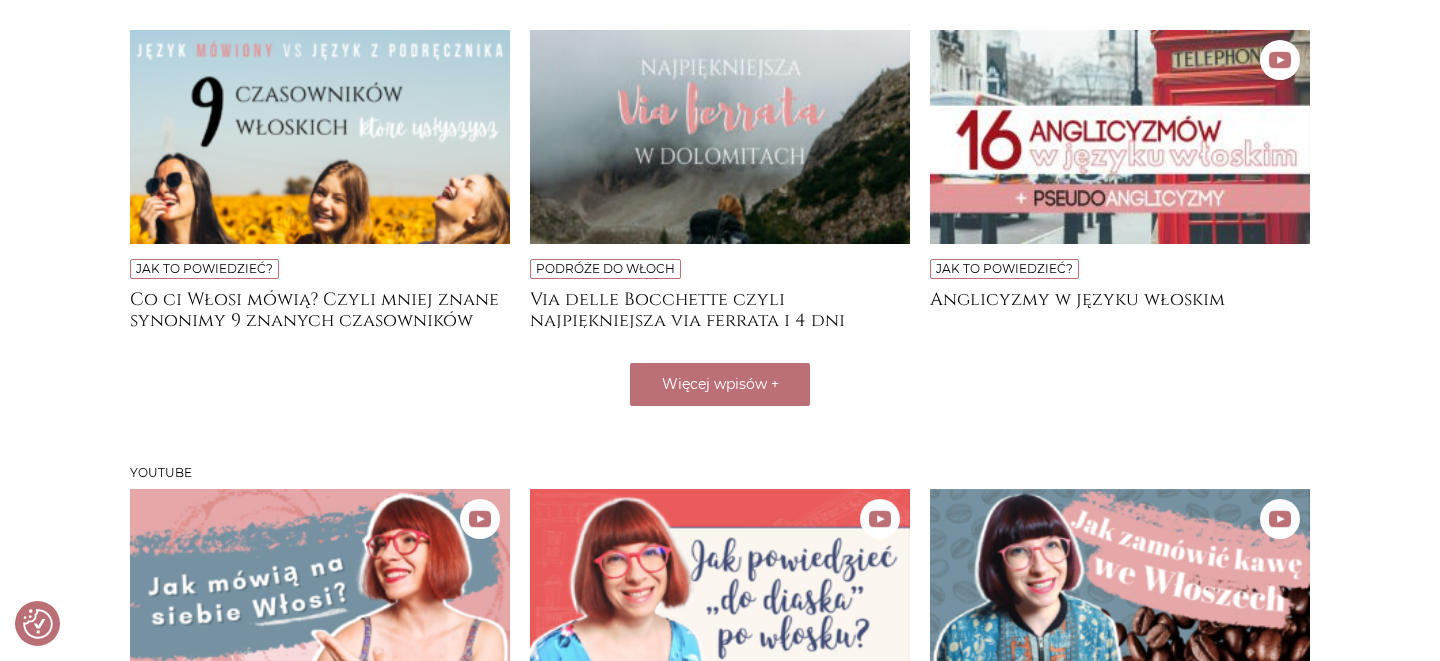 click at bounding box center [1120, 137] 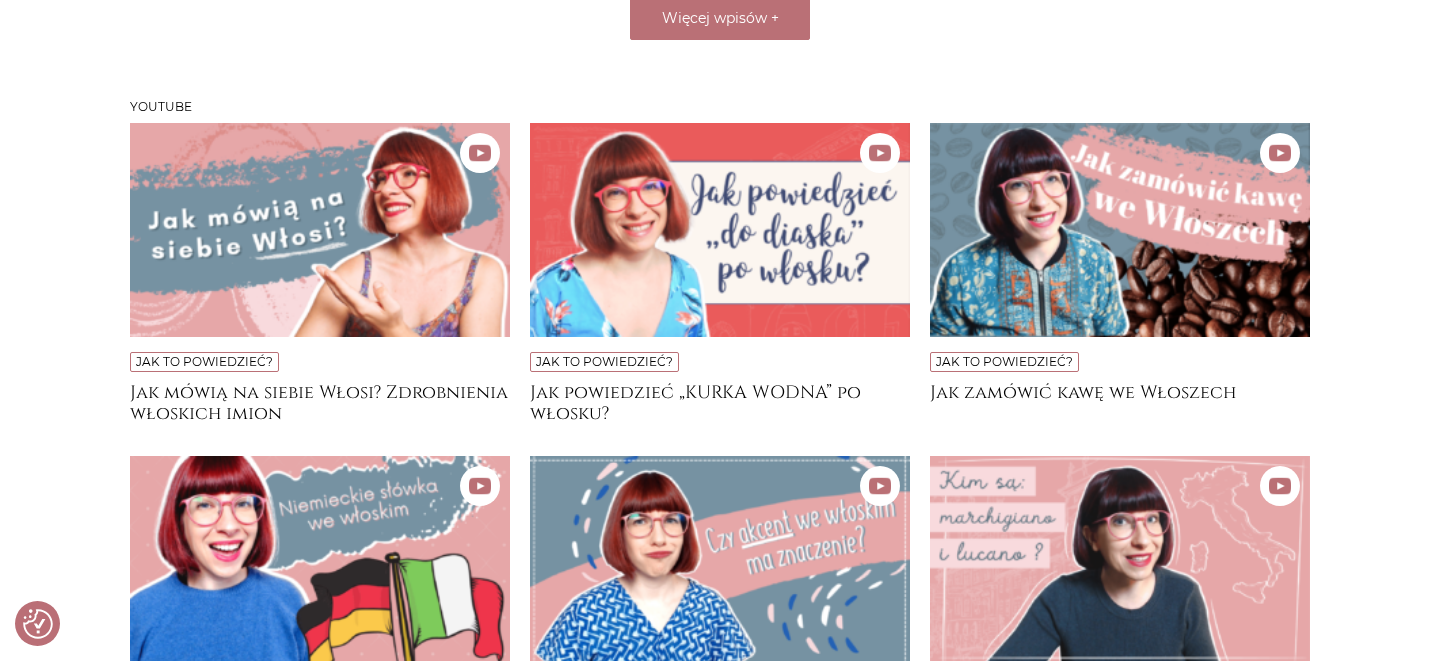 scroll, scrollTop: 1232, scrollLeft: 0, axis: vertical 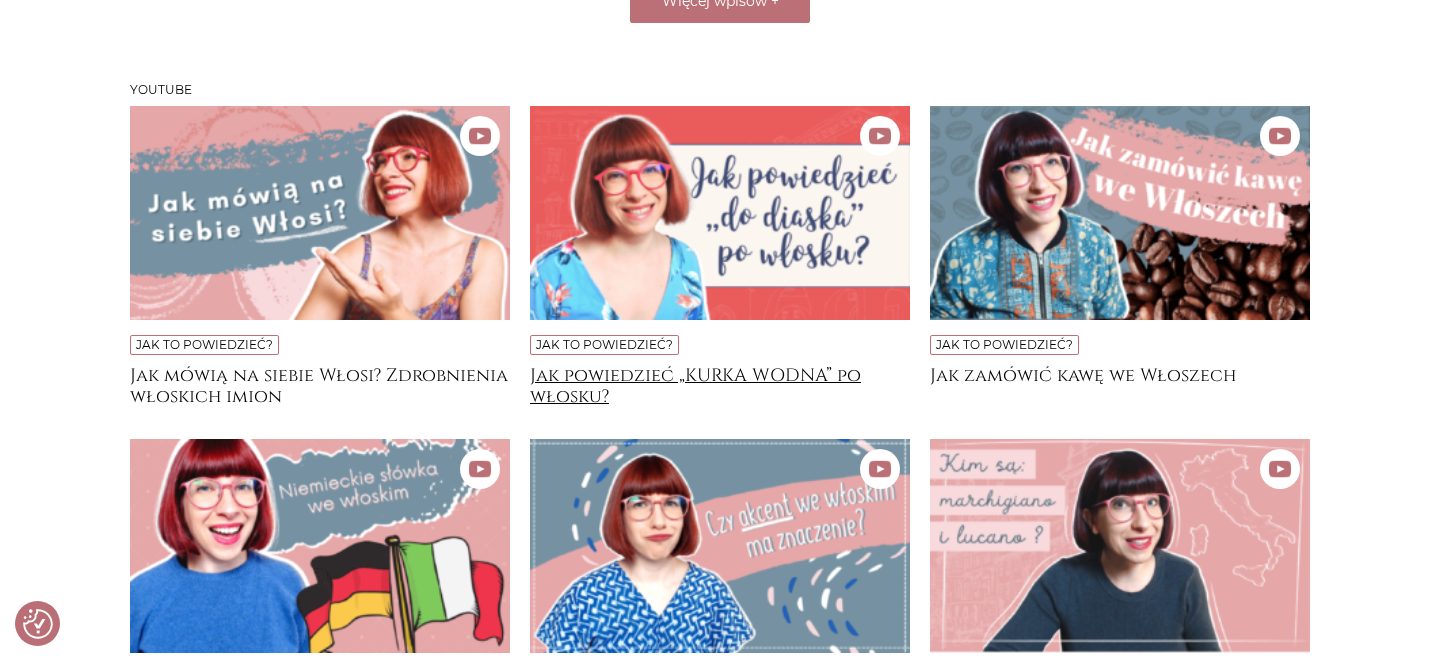 click on "Jak powiedzieć „KURKA WODNA” po włosku?" at bounding box center (720, 385) 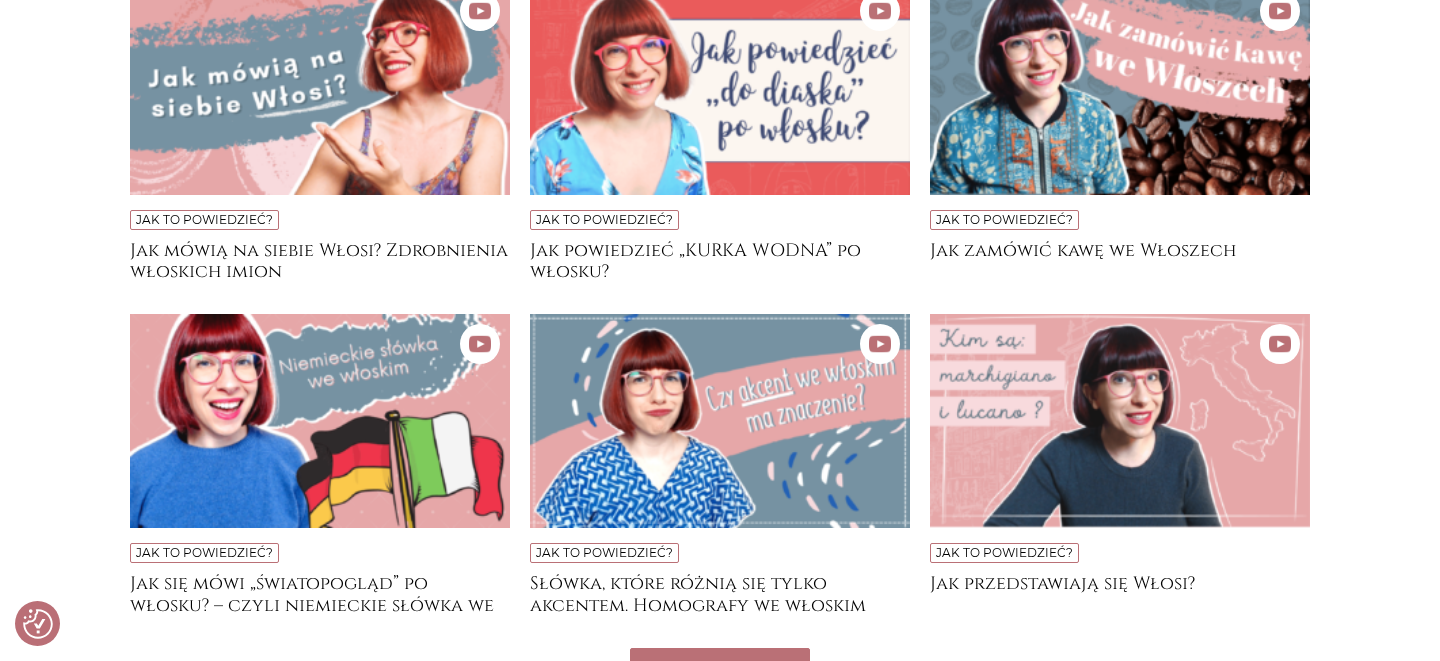 scroll, scrollTop: 1531, scrollLeft: 0, axis: vertical 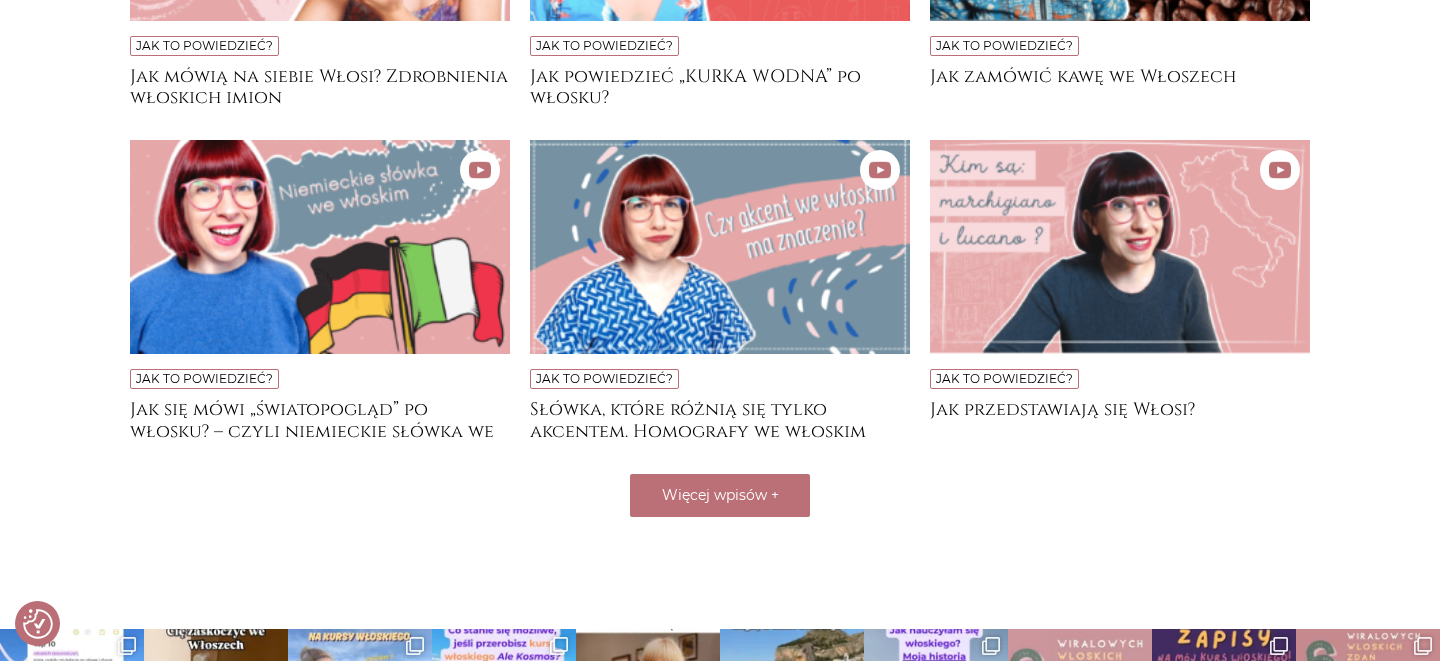 click on "Cenimy prywatność użytkowników        Używamy plików cookie, aby poprawić jakość przeglądania, wyświetlać reklamy lub treści dostosowane do indywidualnych potrzeb użytkowników oraz analizować ruch na stronie. Kliknięcie przycisku „Akceptuj wszystkie” oznacza zgodę na wykorzystywanie przez nas plików cookie.        Dostosuj   Odrzuć   Akceptuj wszystko                    Dostosuj preferencje dotyczące zgody             Używamy plików cookie, aby pomóc użytkownikom w sprawnej nawigacji i wykonywaniu określonych funkcji. Szczegółowe informacje na temat wszystkich plików cookie odpowiadających poszczególnym kategoriom zgody znajdują się poniżej. Pliki cookie sklasyfikowane jako „niezbędne” są przechowywane w przeglądarce użytkownika, ponieważ są niezbędne do włączenia podstawowych funkcji witryny....  Pokaż więcej        niezbędny Zawsze aktywne Plik cookie PHPSESSID Czas trwania sesja Opis Plik cookie wpEmojiSettingsSupports Czas trwania" at bounding box center (720, -324) 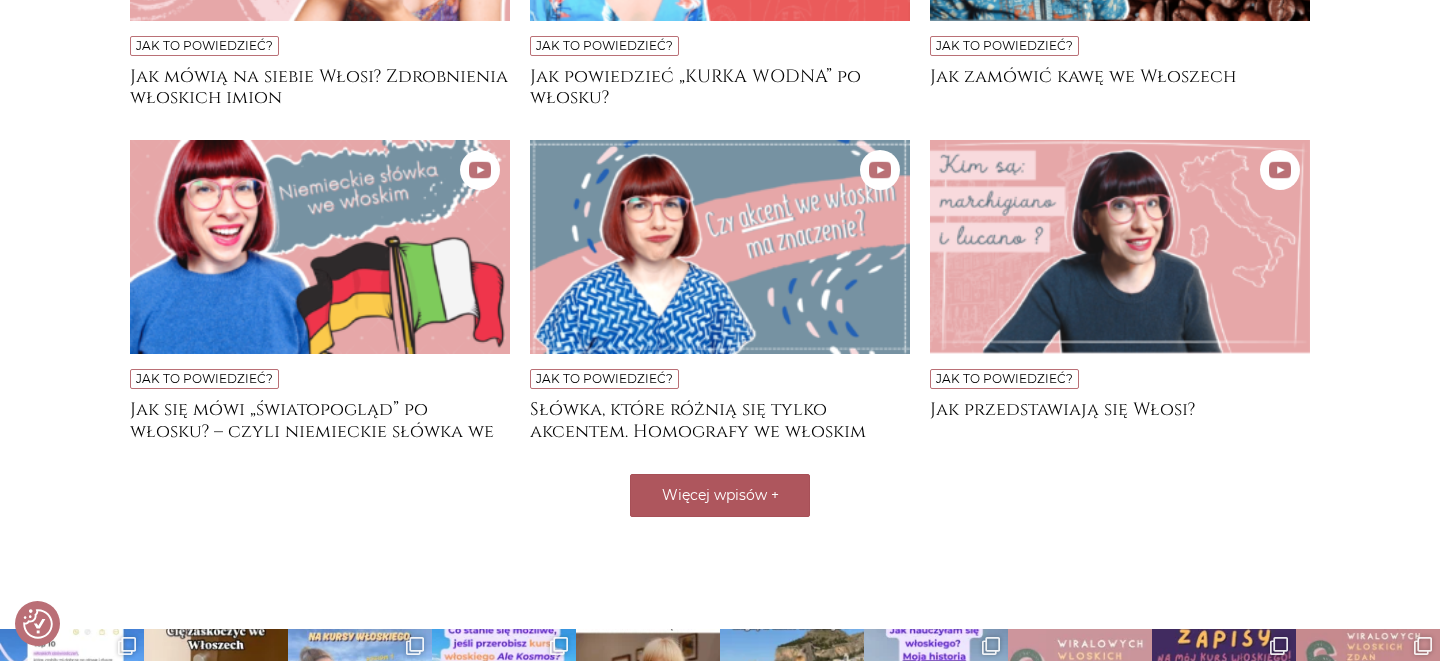 click on "Więcej wpisów" at bounding box center [714, 495] 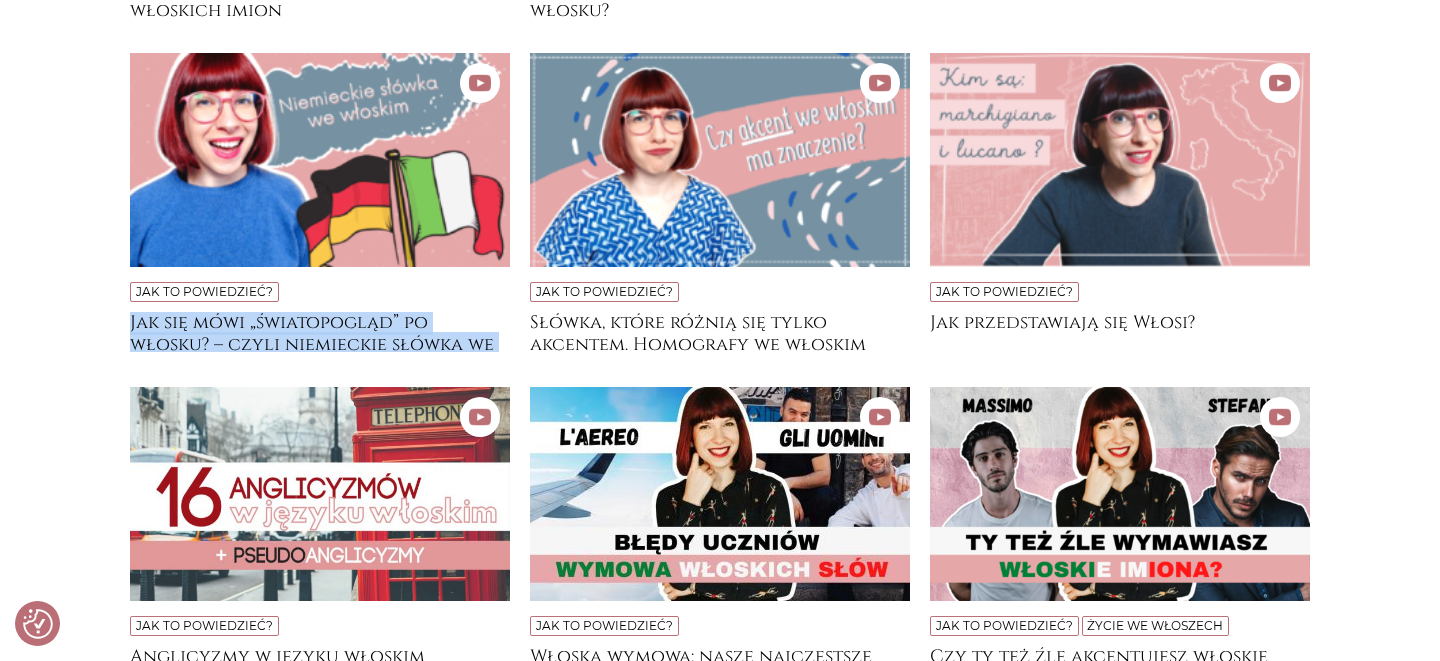scroll, scrollTop: 1864, scrollLeft: 0, axis: vertical 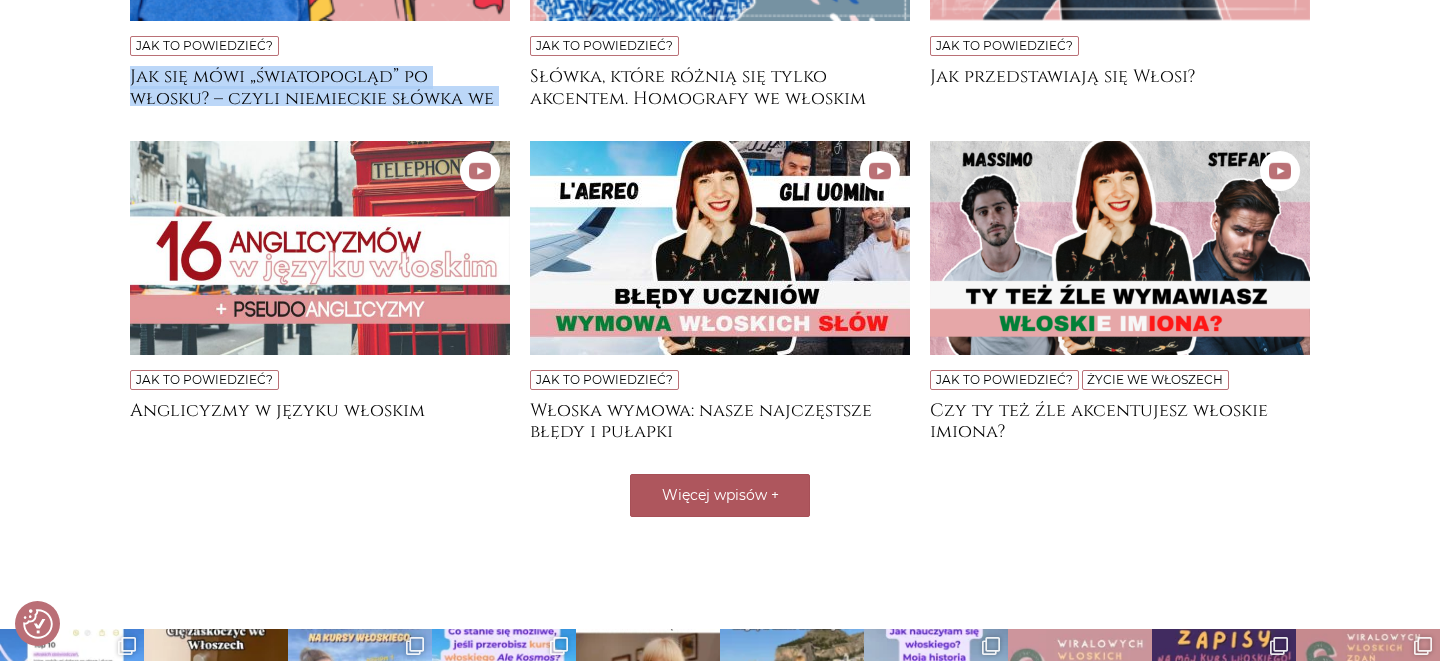 click on "Więcej wpisów" at bounding box center (714, 495) 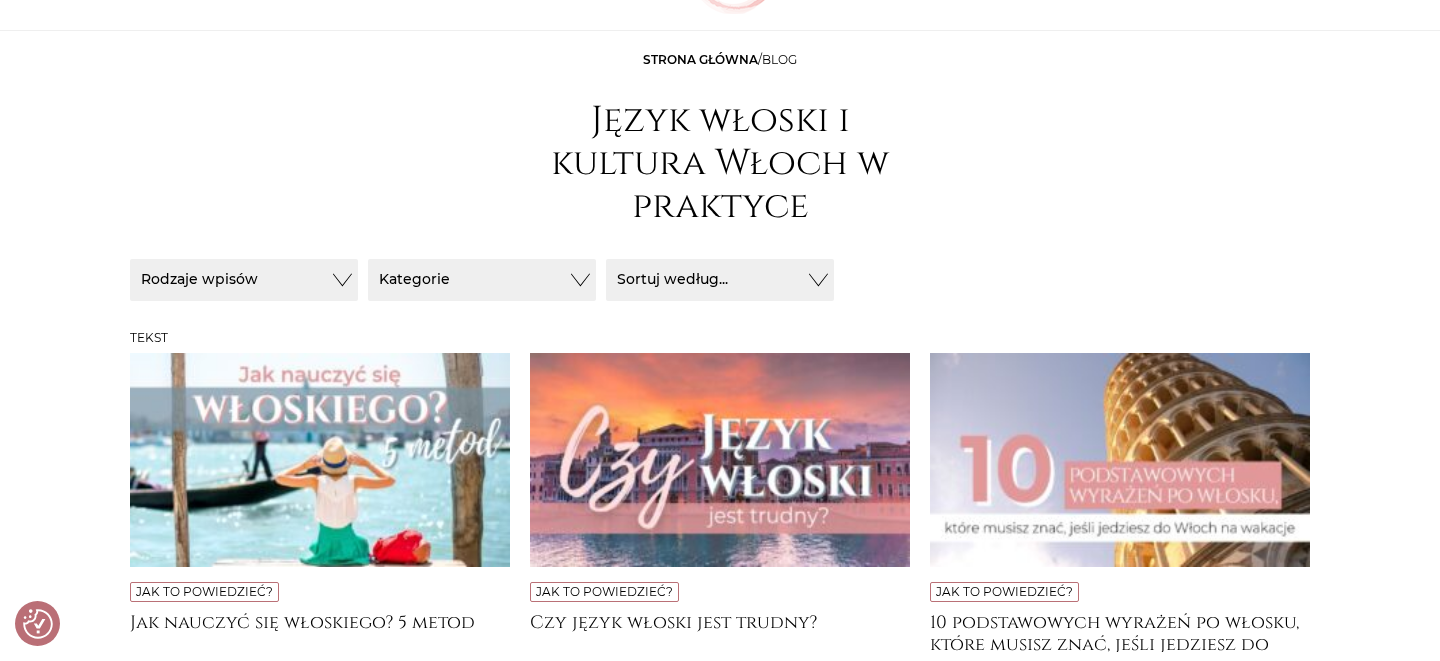 scroll, scrollTop: 204, scrollLeft: 0, axis: vertical 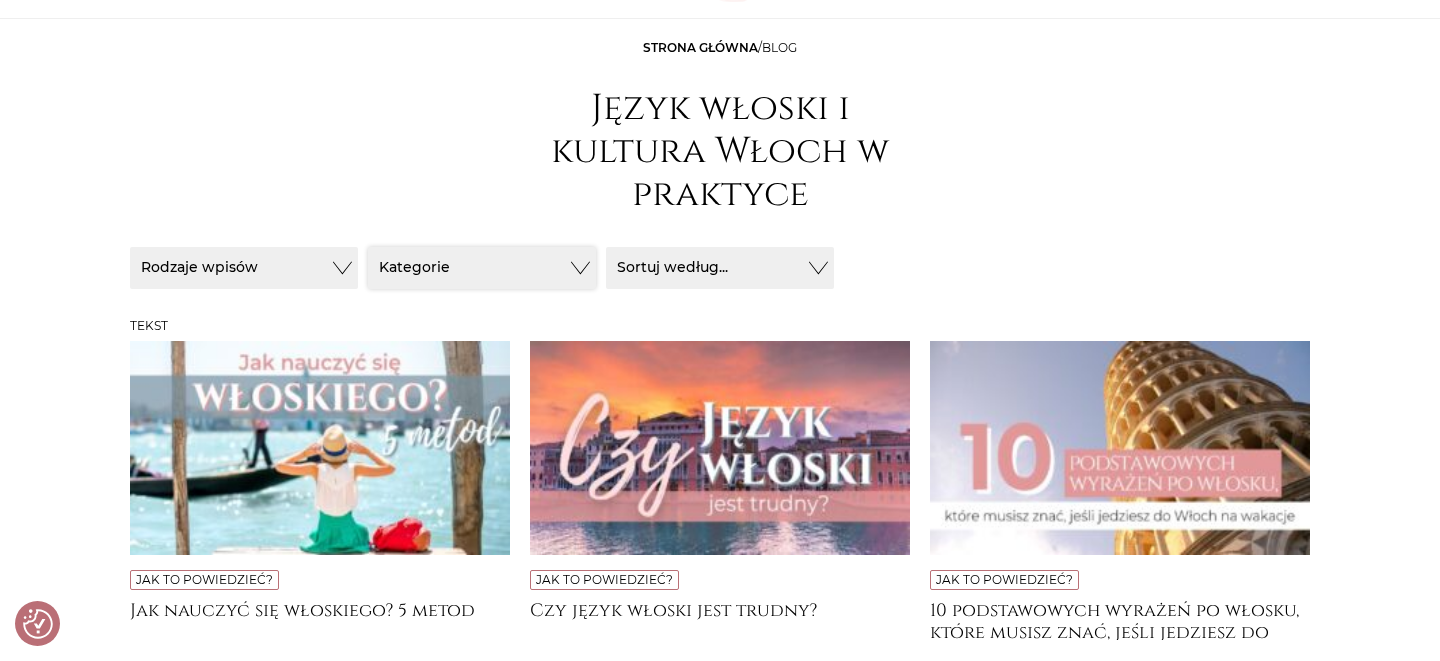 click on "Kategorie" at bounding box center [244, 268] 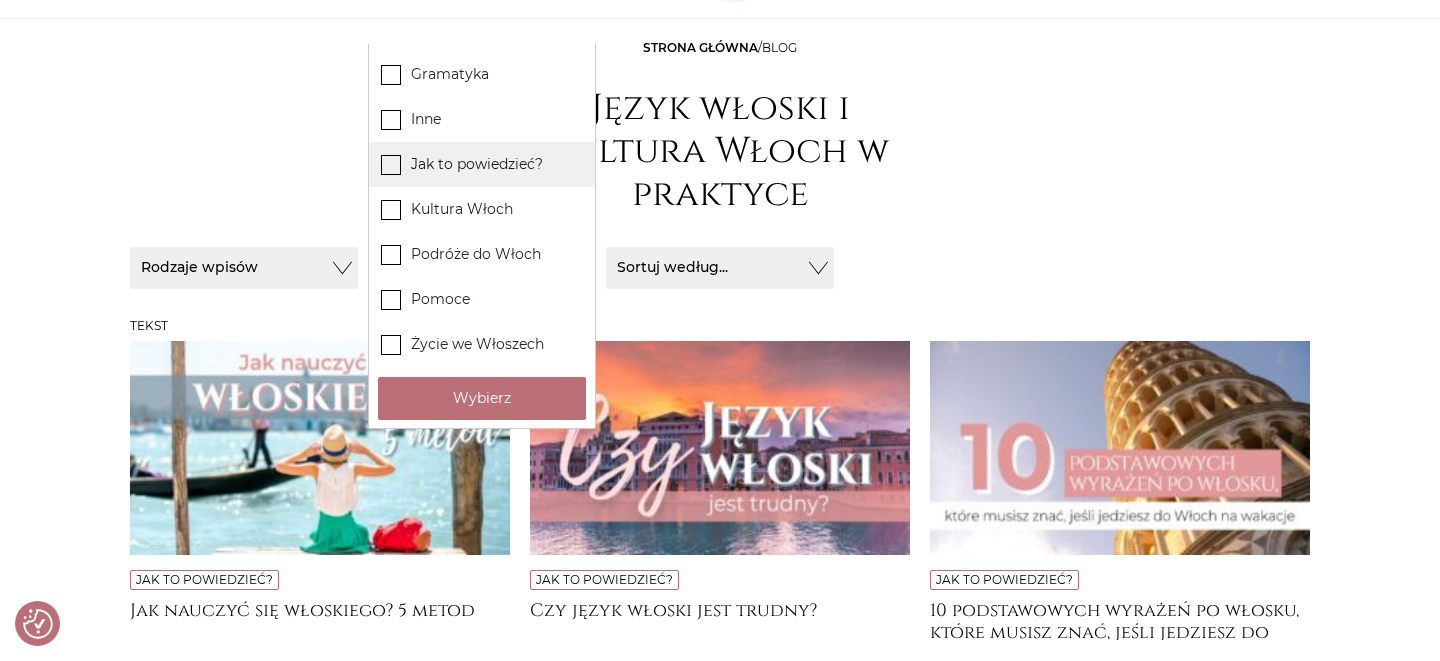 click on "Jak to powiedzieć?" at bounding box center (482, 164) 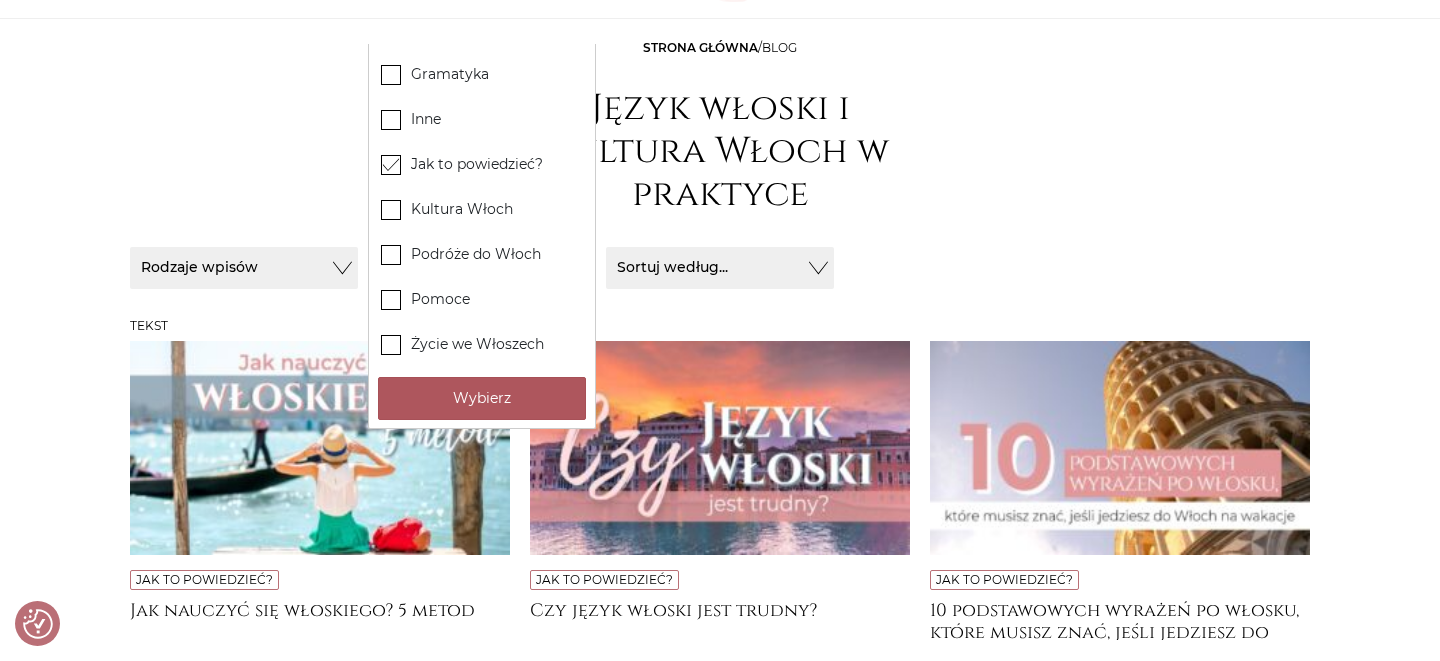 click on "Wybierz" at bounding box center (482, 398) 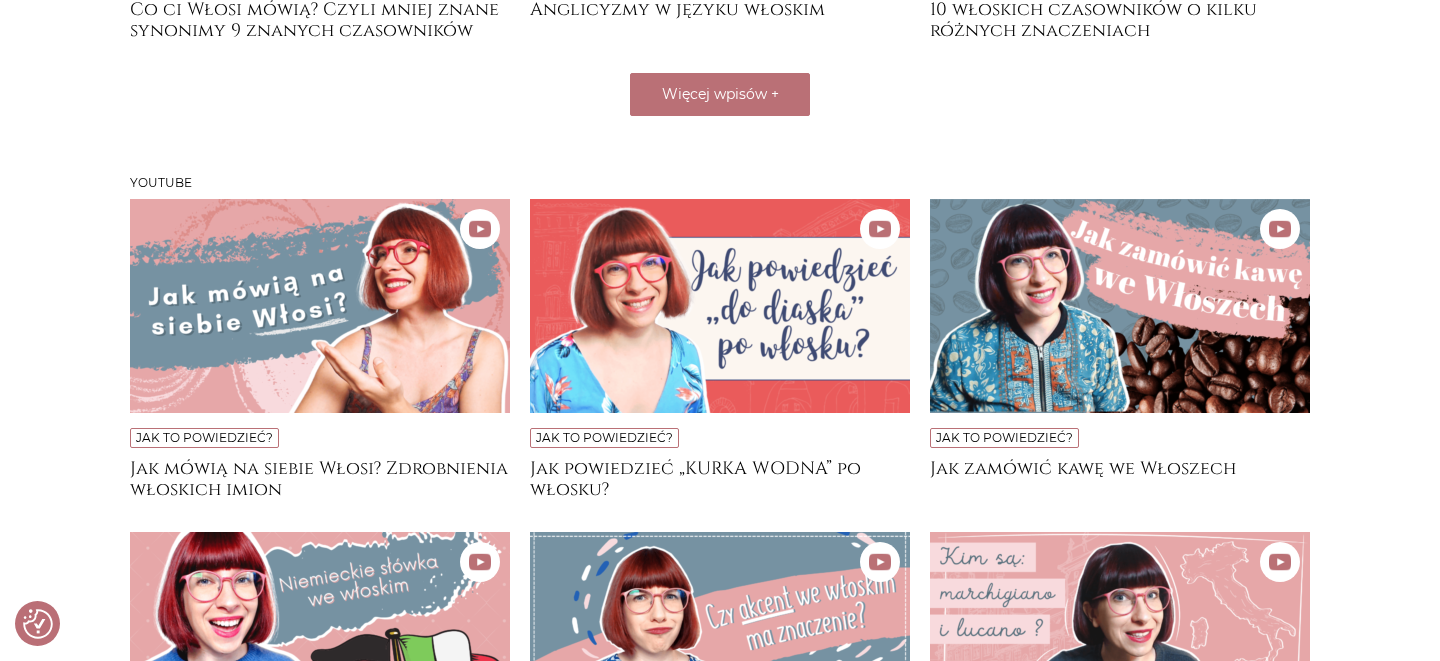 scroll, scrollTop: 841, scrollLeft: 0, axis: vertical 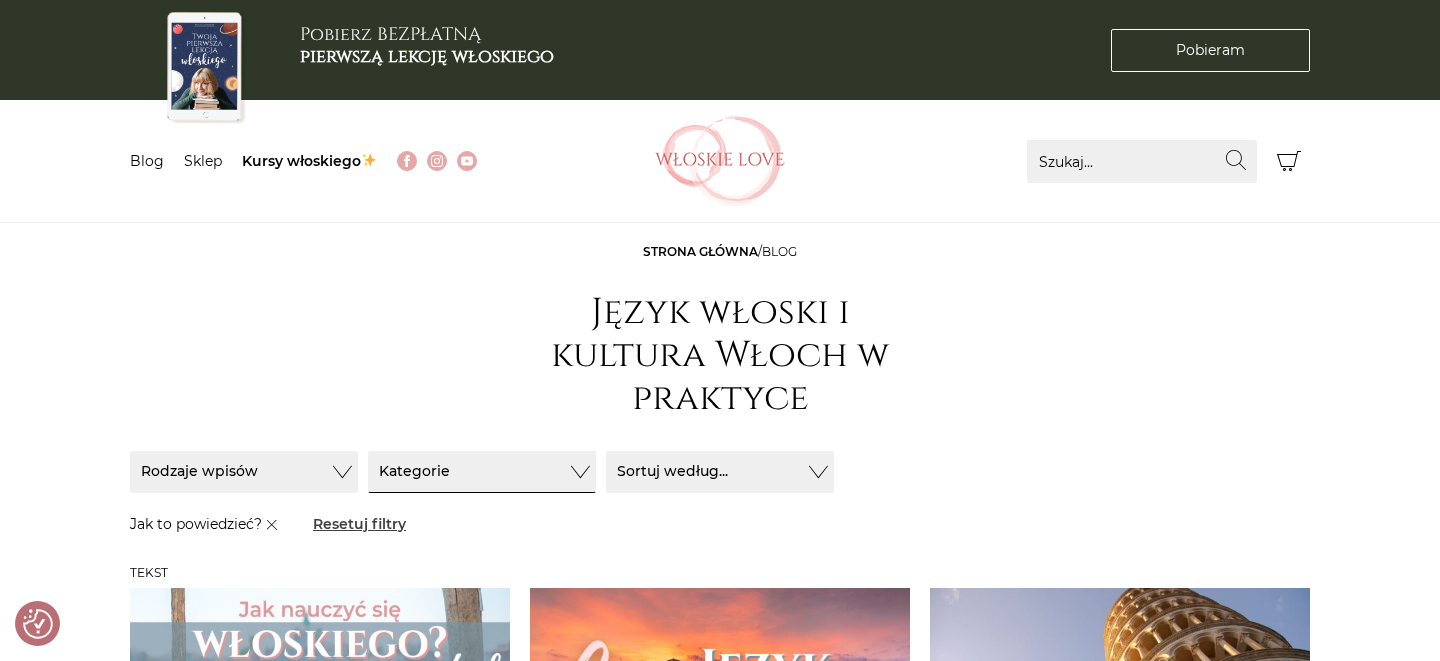 click on "Resetuj filtry" at bounding box center (359, 524) 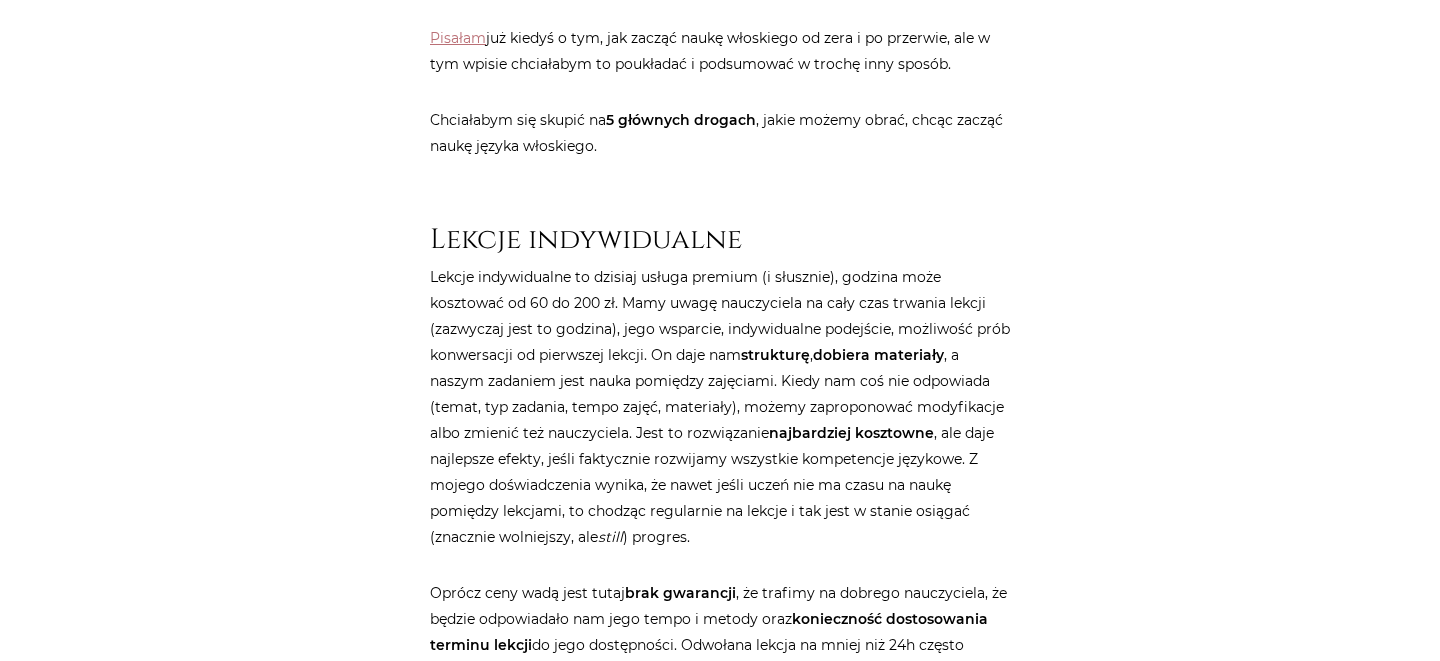 scroll, scrollTop: 959, scrollLeft: 0, axis: vertical 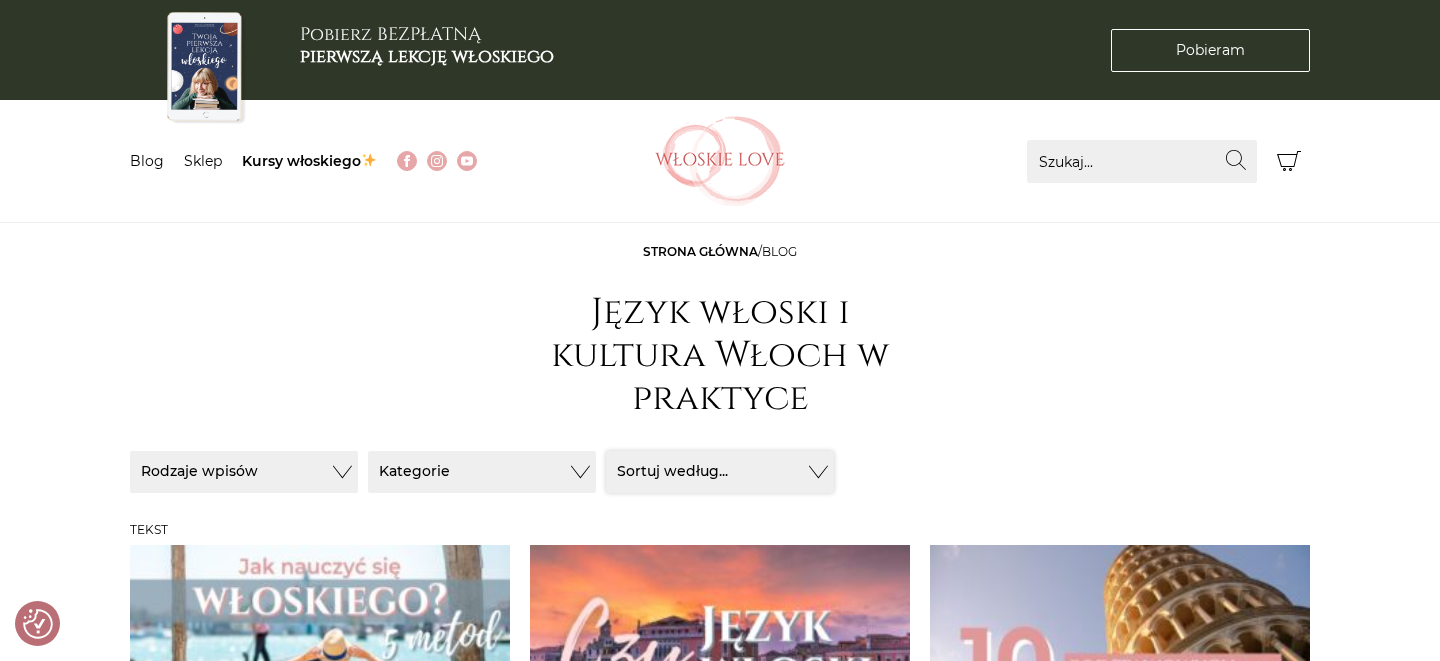 click on "Sortuj według..." at bounding box center (720, 472) 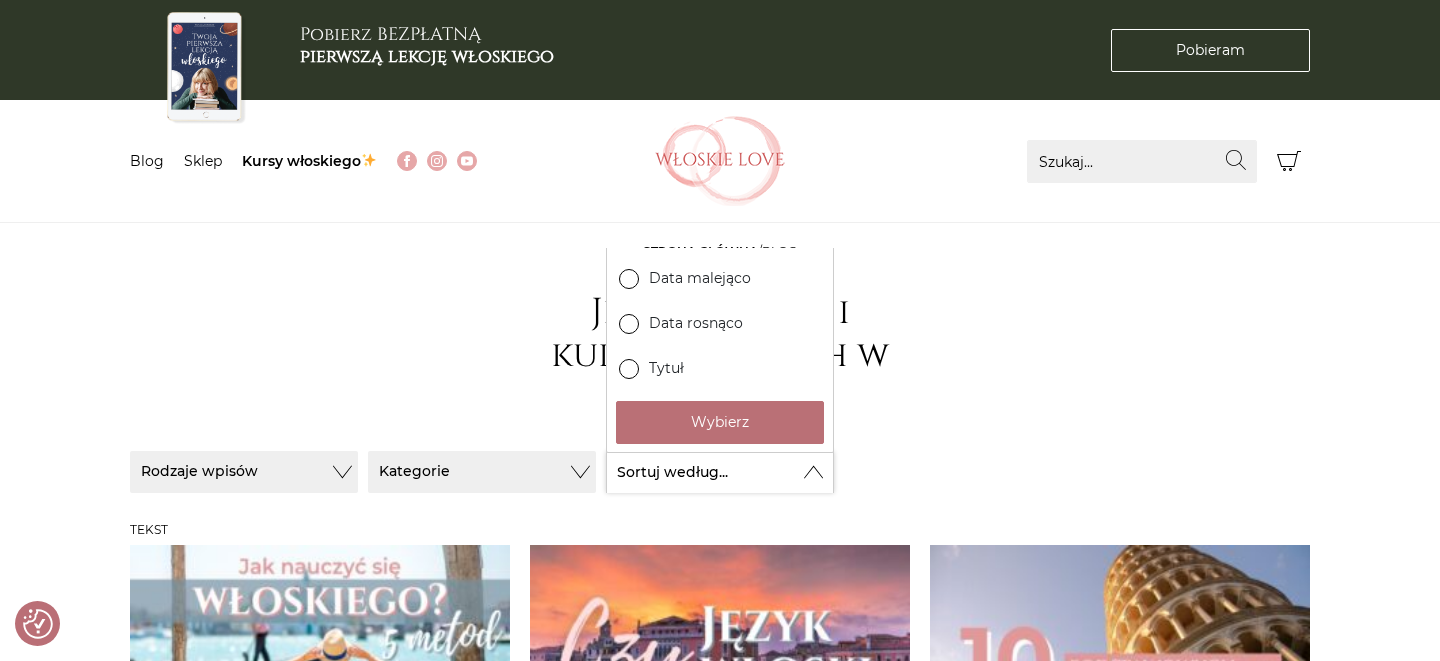 click on "Sortuj według..." at bounding box center (720, 472) 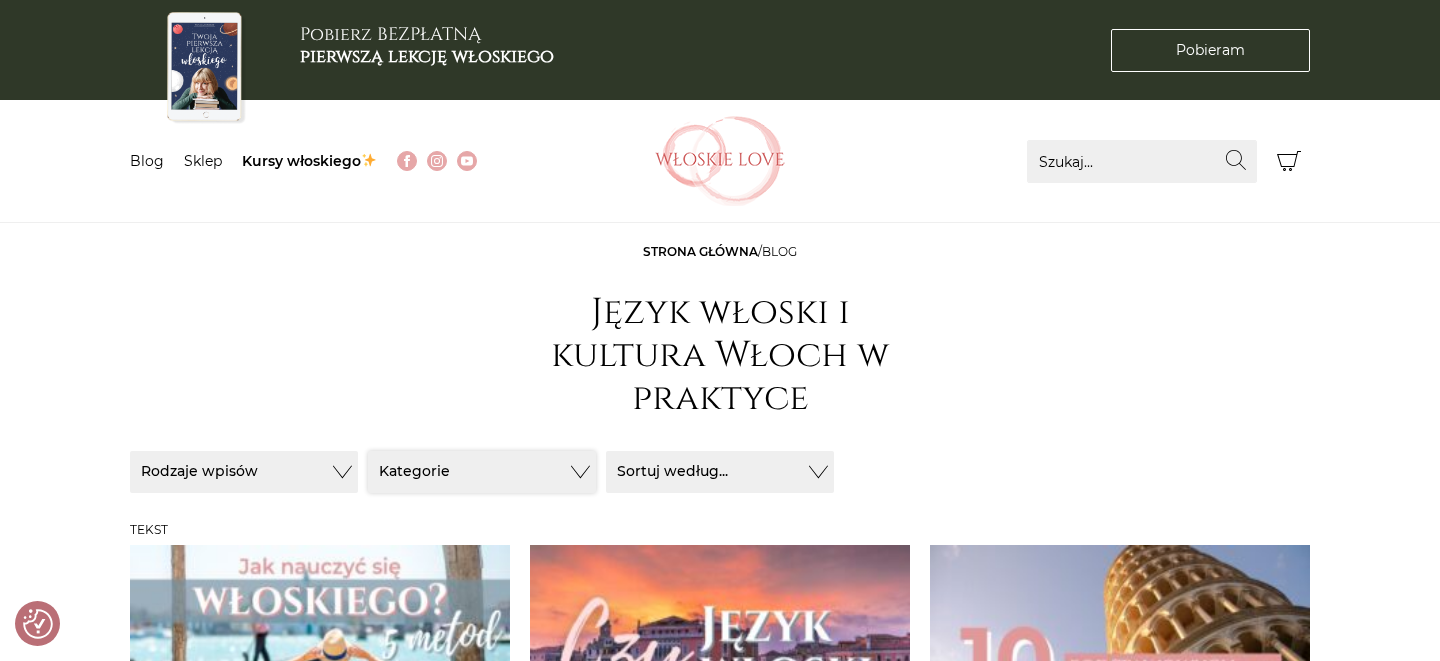 click on "Kategorie" at bounding box center (244, 472) 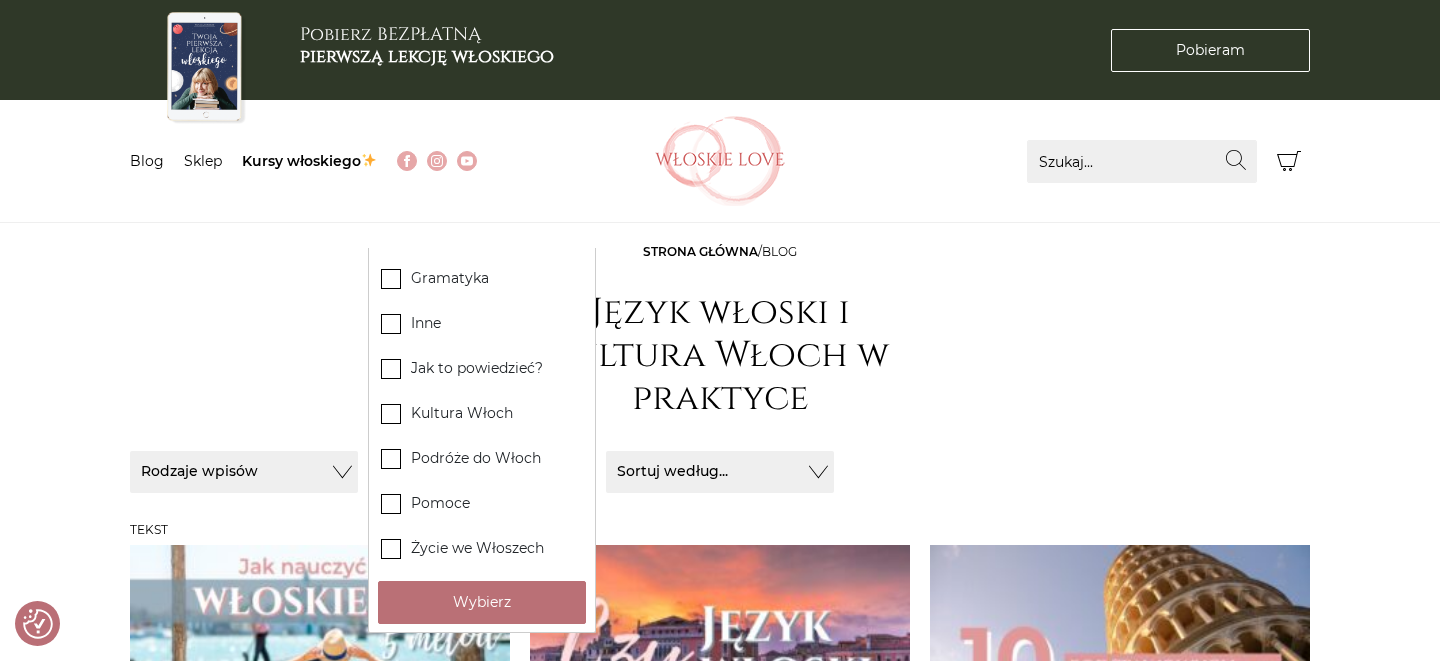click on "Strona główna  /  Blog 				 Język włoski i kultura Włoch w praktyce" at bounding box center [720, 336] 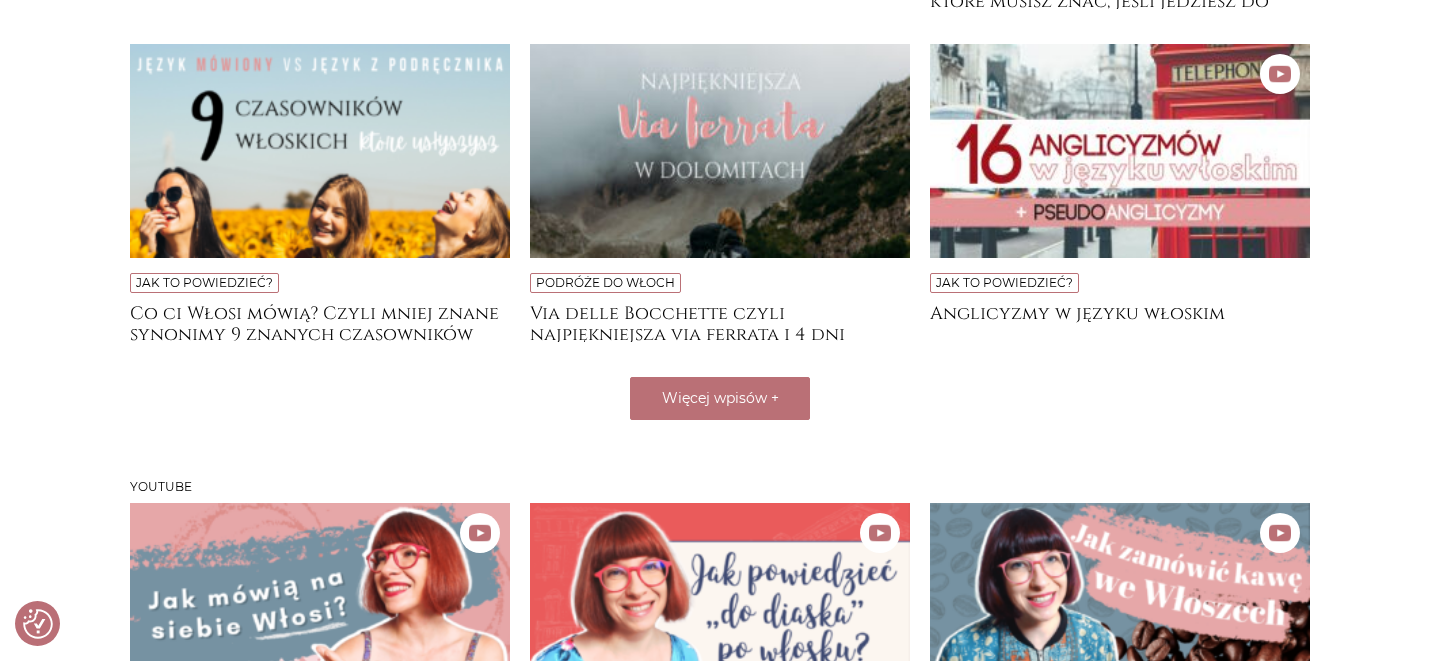scroll, scrollTop: 1753, scrollLeft: 0, axis: vertical 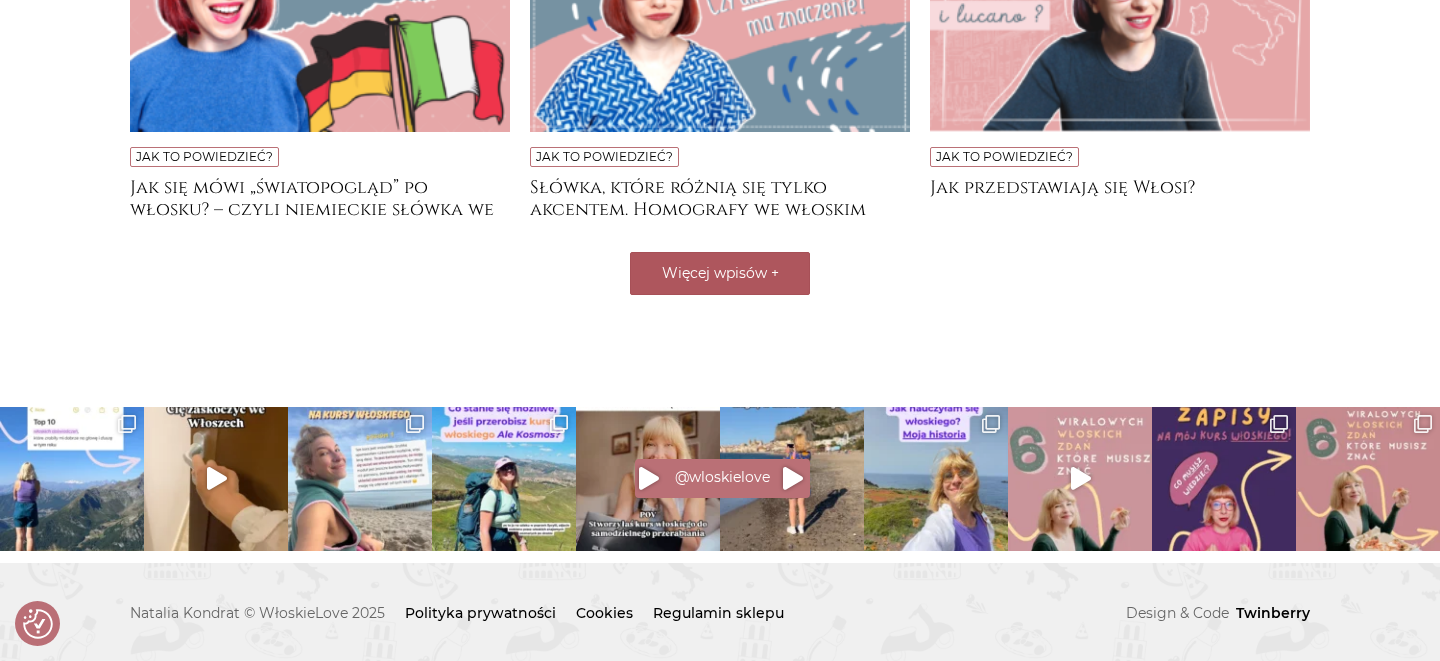 click on "Więcej wpisów" at bounding box center [714, 273] 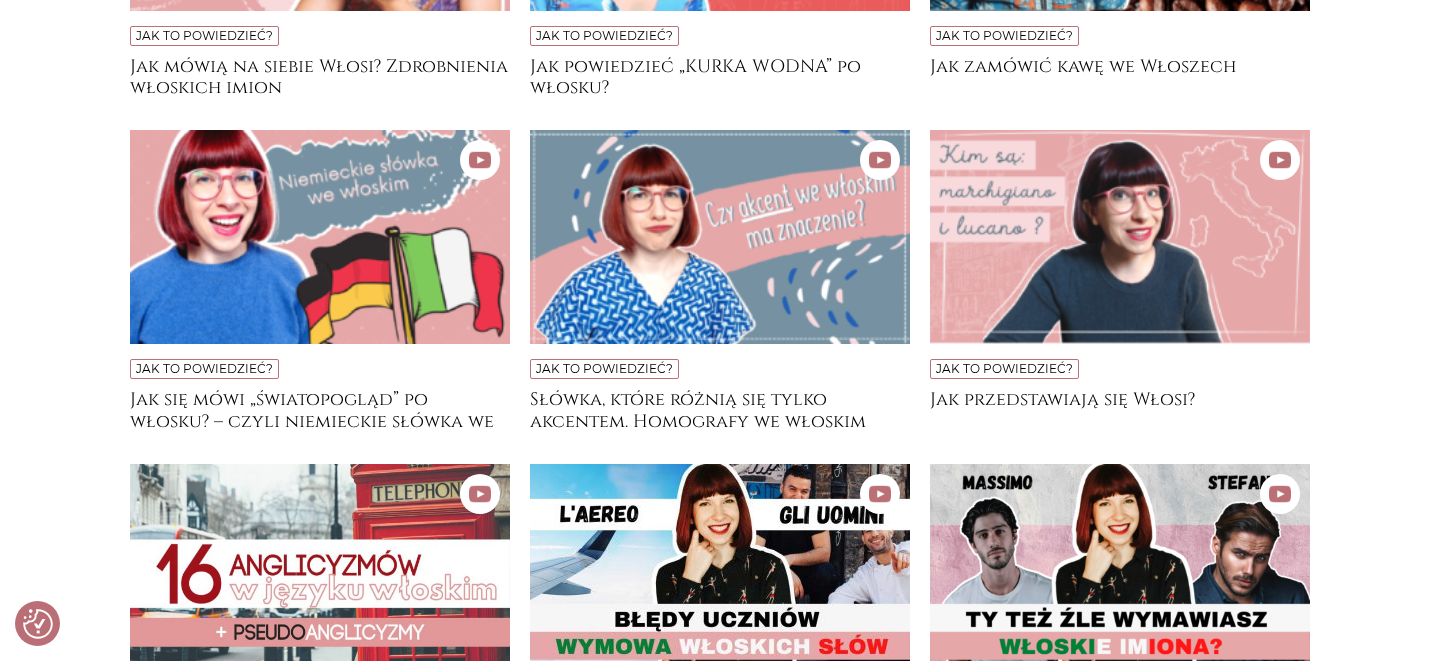scroll, scrollTop: 2086, scrollLeft: 0, axis: vertical 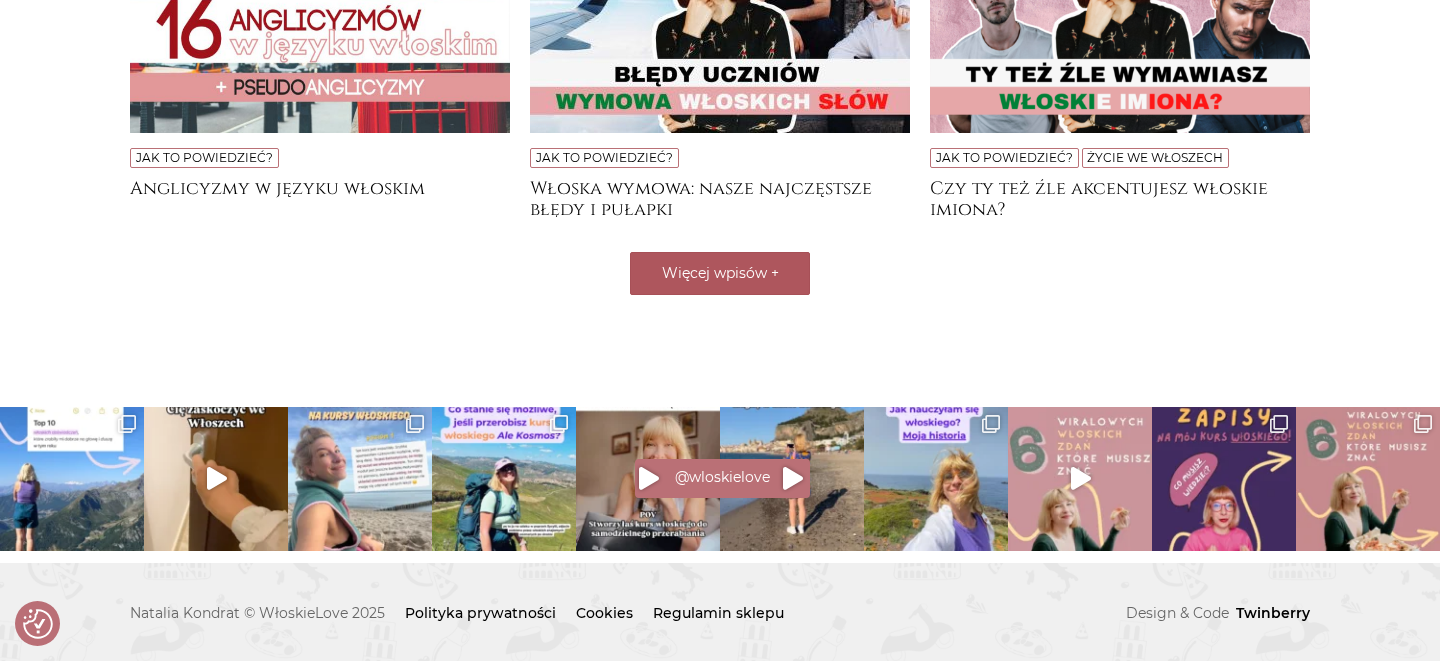 click on "Więcej wpisów" at bounding box center (714, 273) 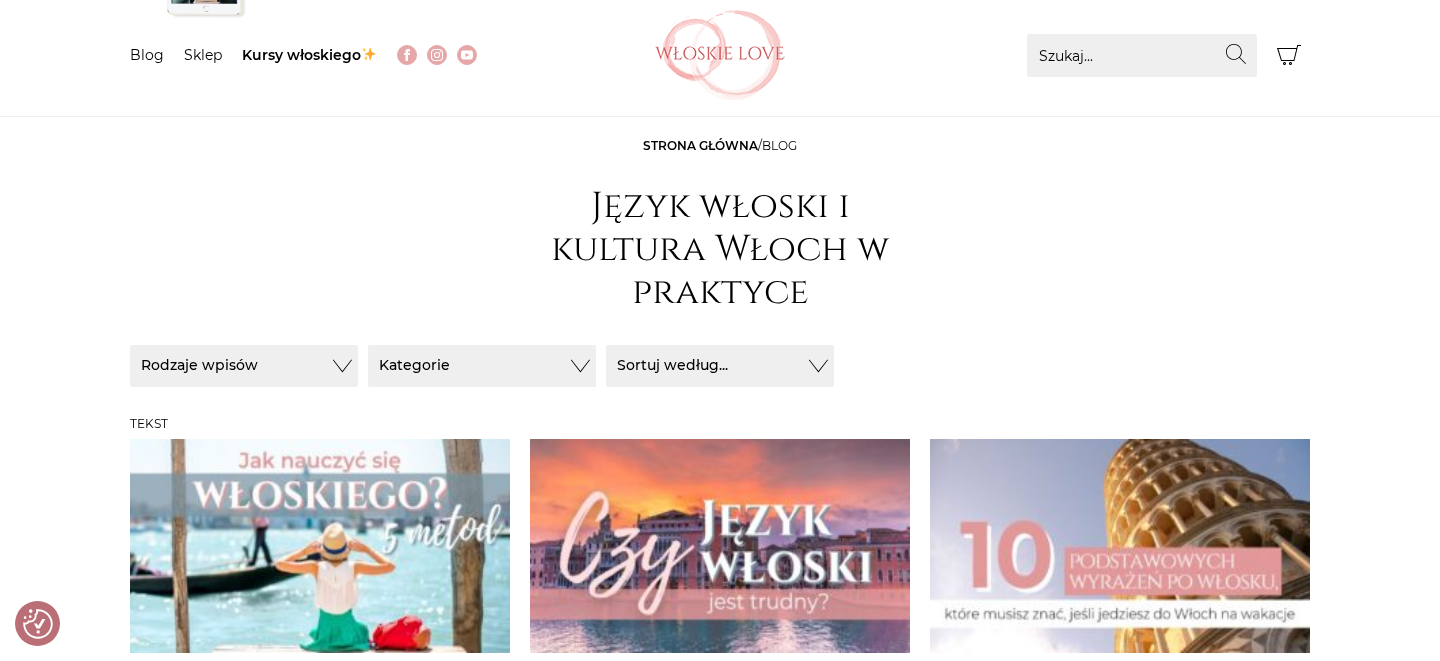 scroll, scrollTop: 0, scrollLeft: 0, axis: both 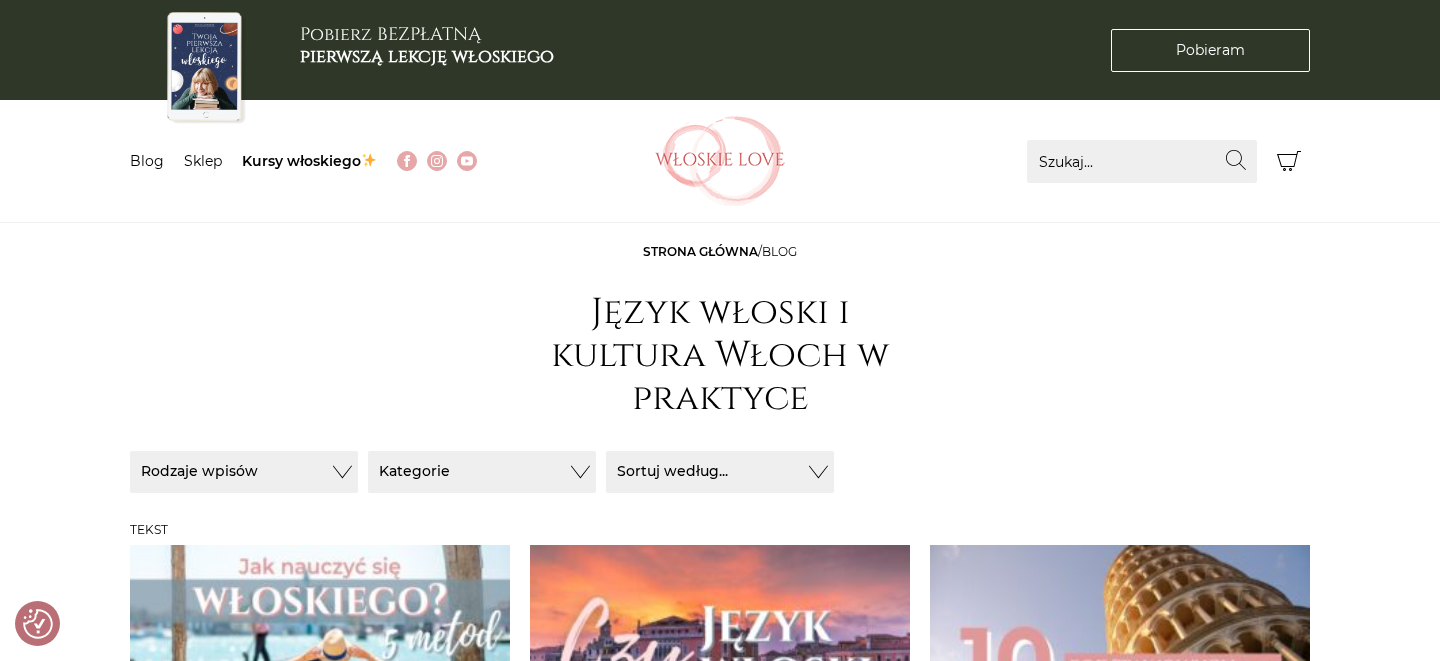 click on "Menu
Blog
Sklep
Kursy włoskiego
Znajdź na Włoskie Love
Szukaj...
Wyszukaj
Koszyk
0
Koszyk
Kod rabatowy*
Aktywuj
Posiadasz kod zniżkowy?  Kliknij aby go wpisać.
Cena produktów							 0 zł
Rabat
Do zapłaty (z vat)							 0 zł" at bounding box center (720, 161) 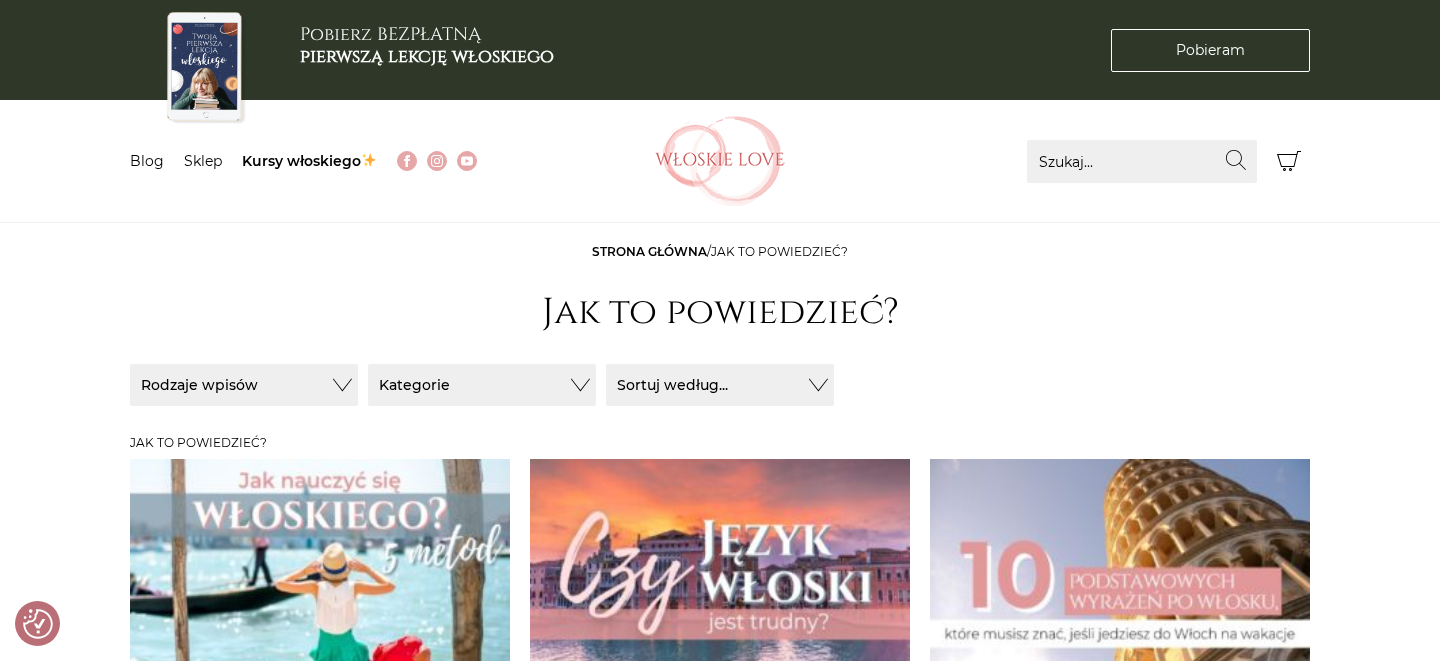 scroll, scrollTop: 0, scrollLeft: 0, axis: both 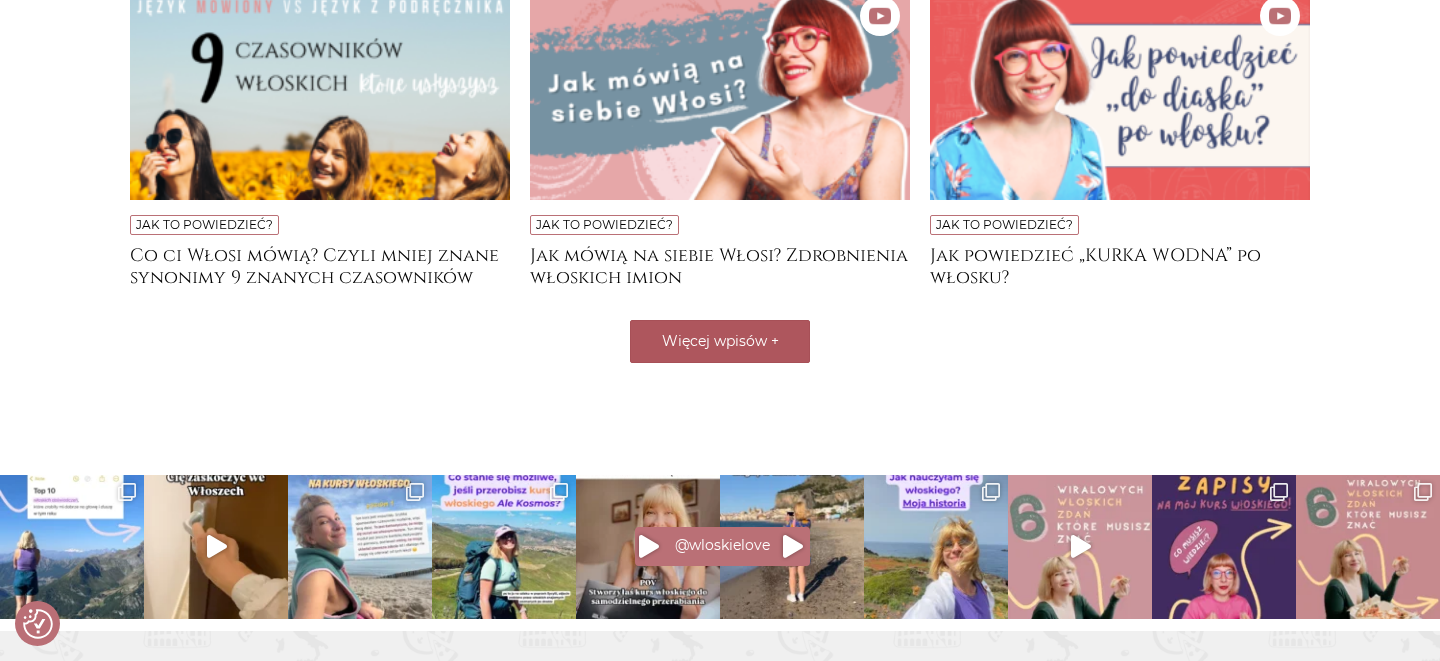 click on "Więcej wpisów" at bounding box center [714, 341] 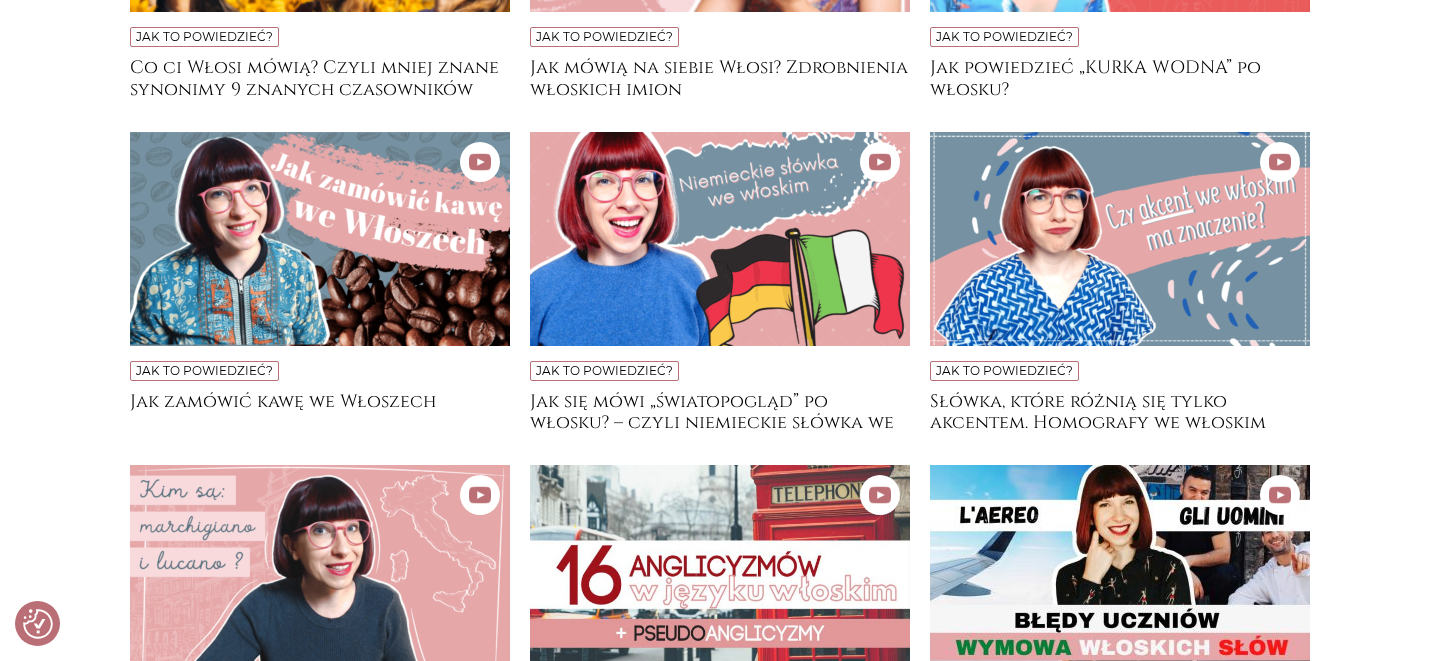 scroll, scrollTop: 1541, scrollLeft: 0, axis: vertical 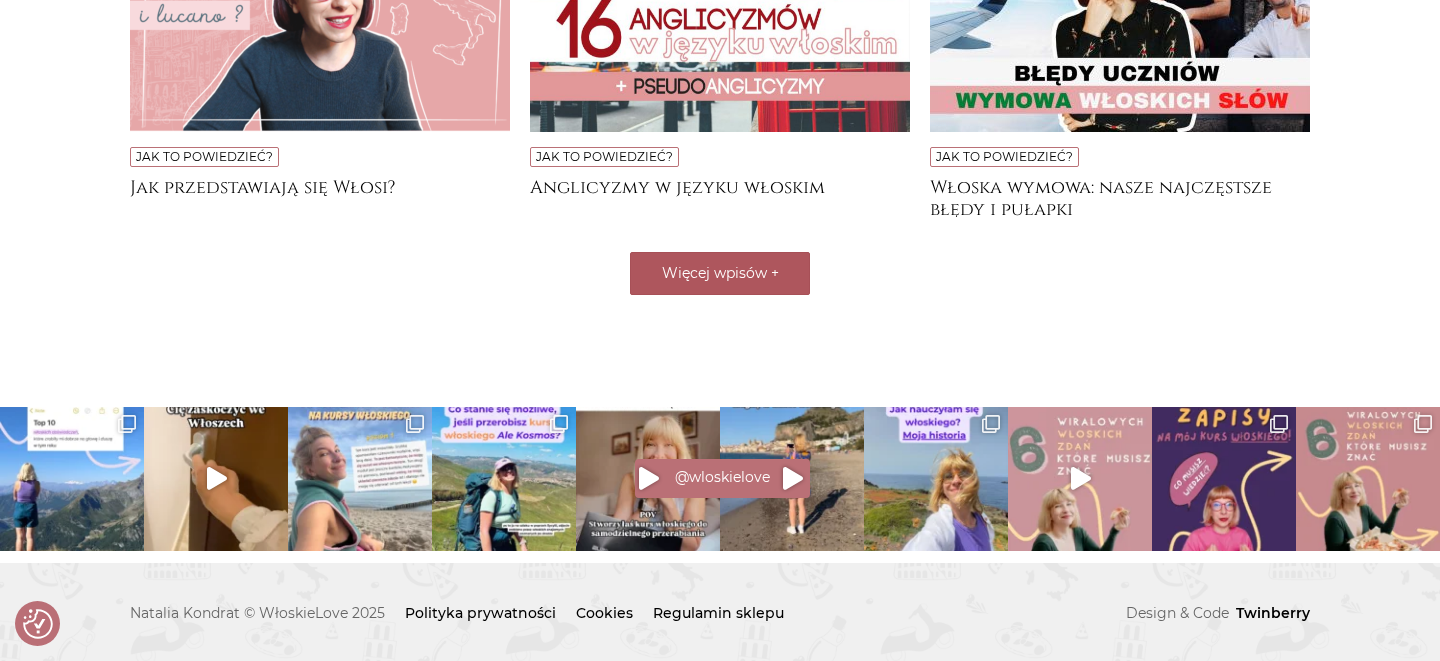 click on "Więcej wpisów   +" at bounding box center [720, 273] 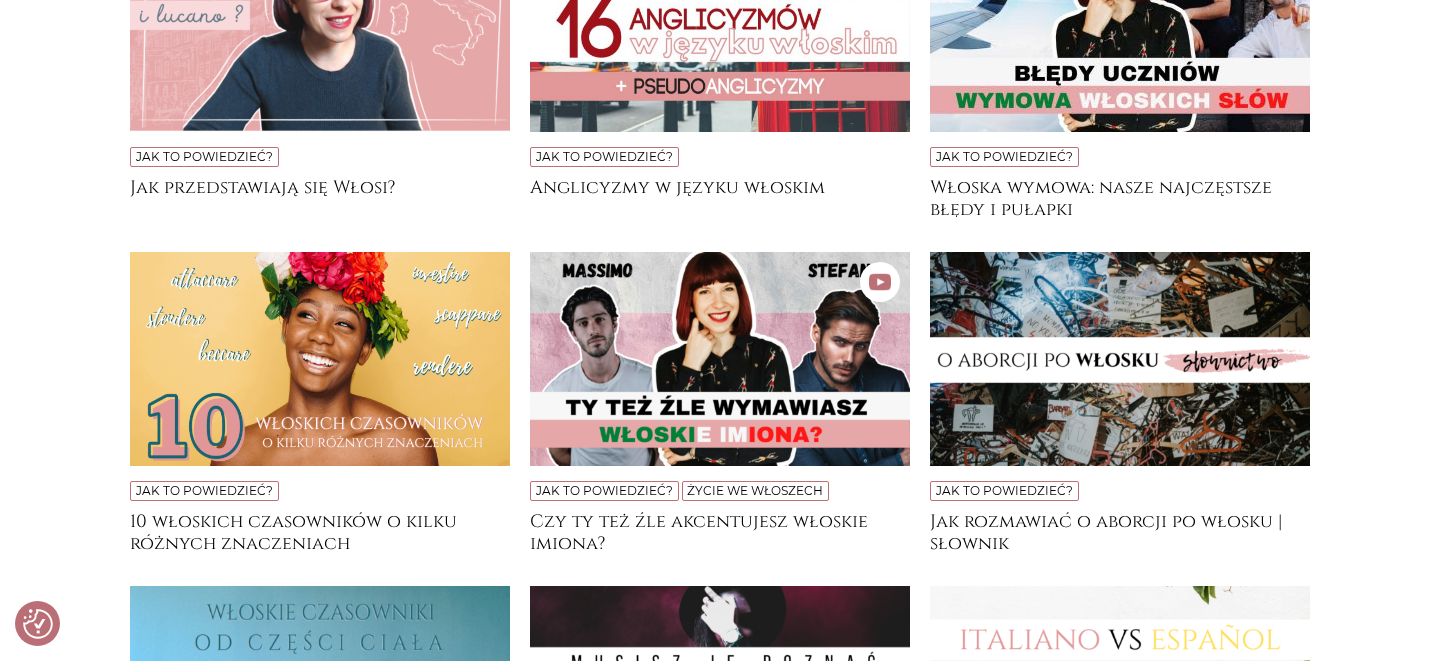 scroll, scrollTop: 2043, scrollLeft: 0, axis: vertical 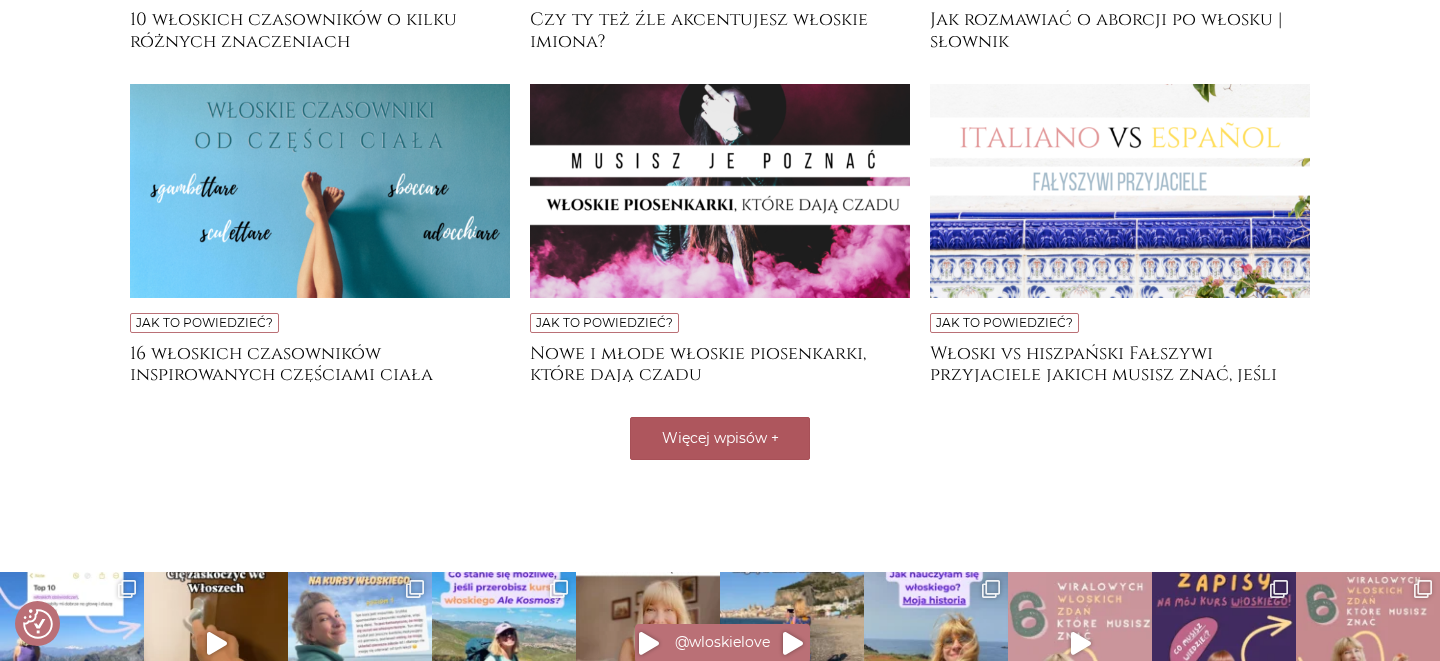 click on "Więcej wpisów" at bounding box center (714, 438) 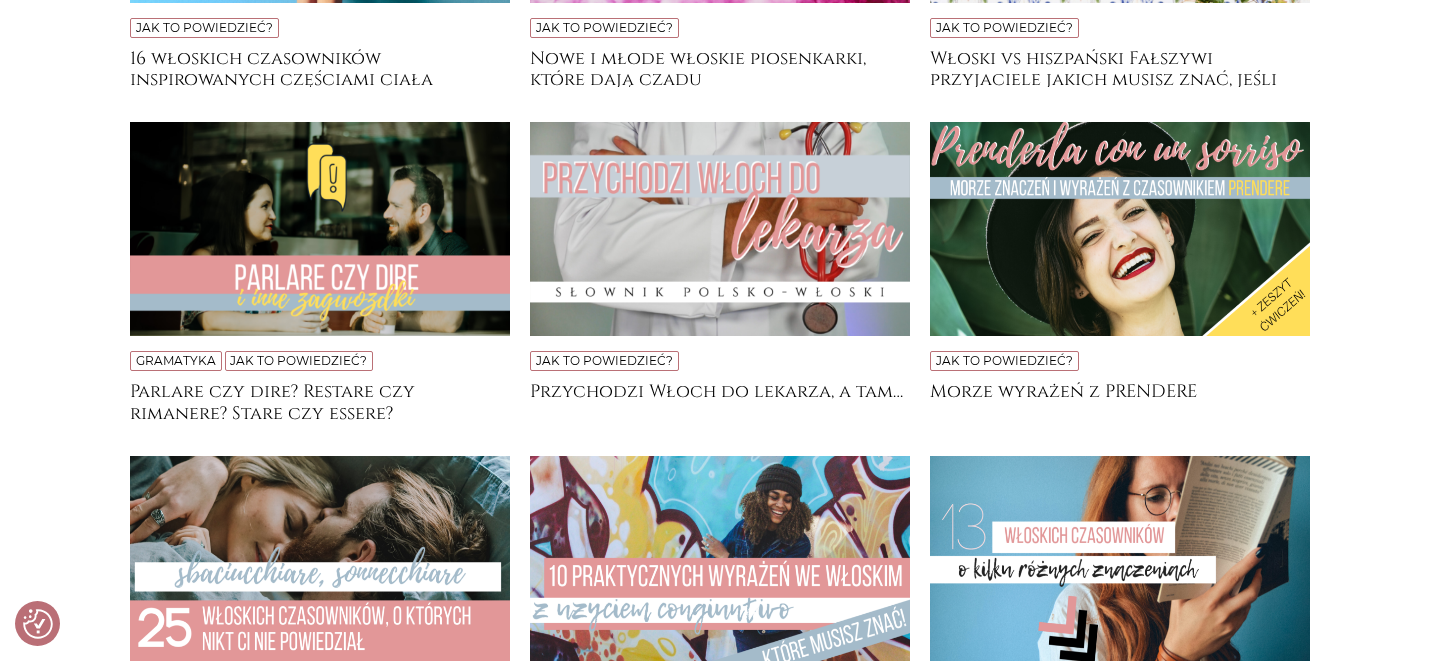 scroll, scrollTop: 2337, scrollLeft: 0, axis: vertical 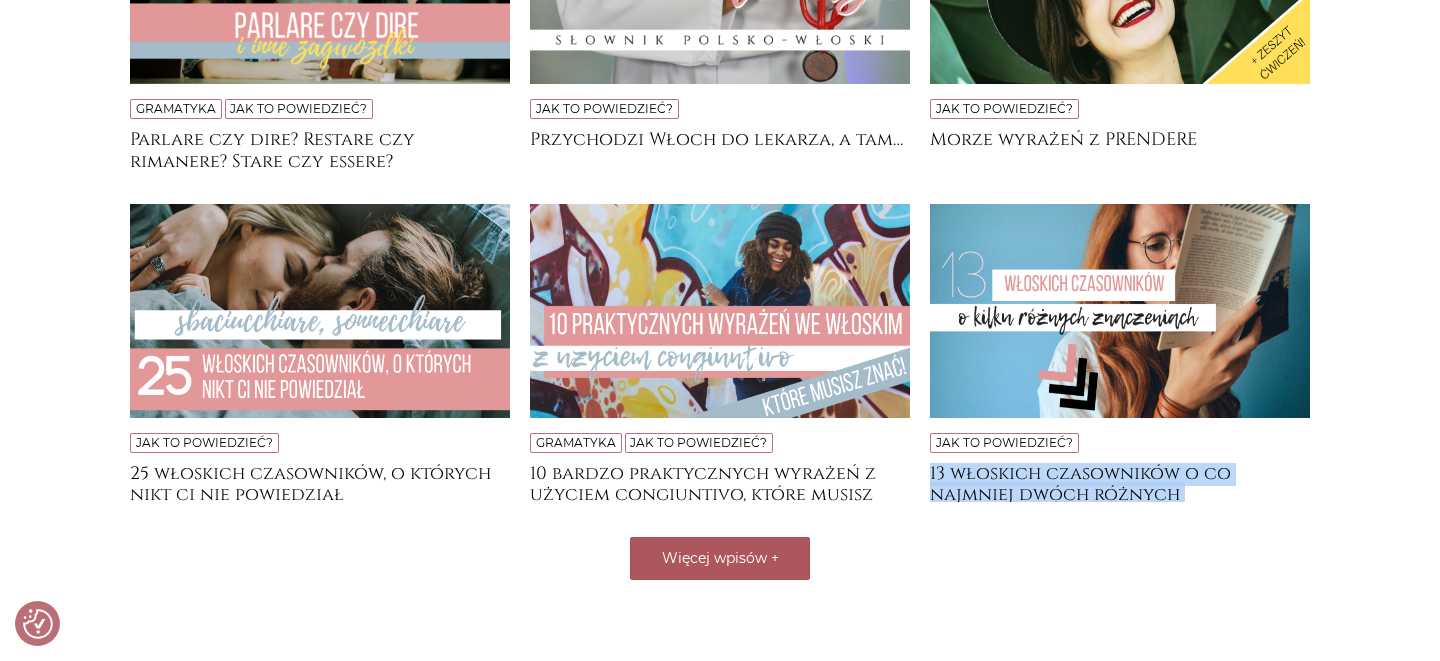 click on "+" at bounding box center (775, 558) 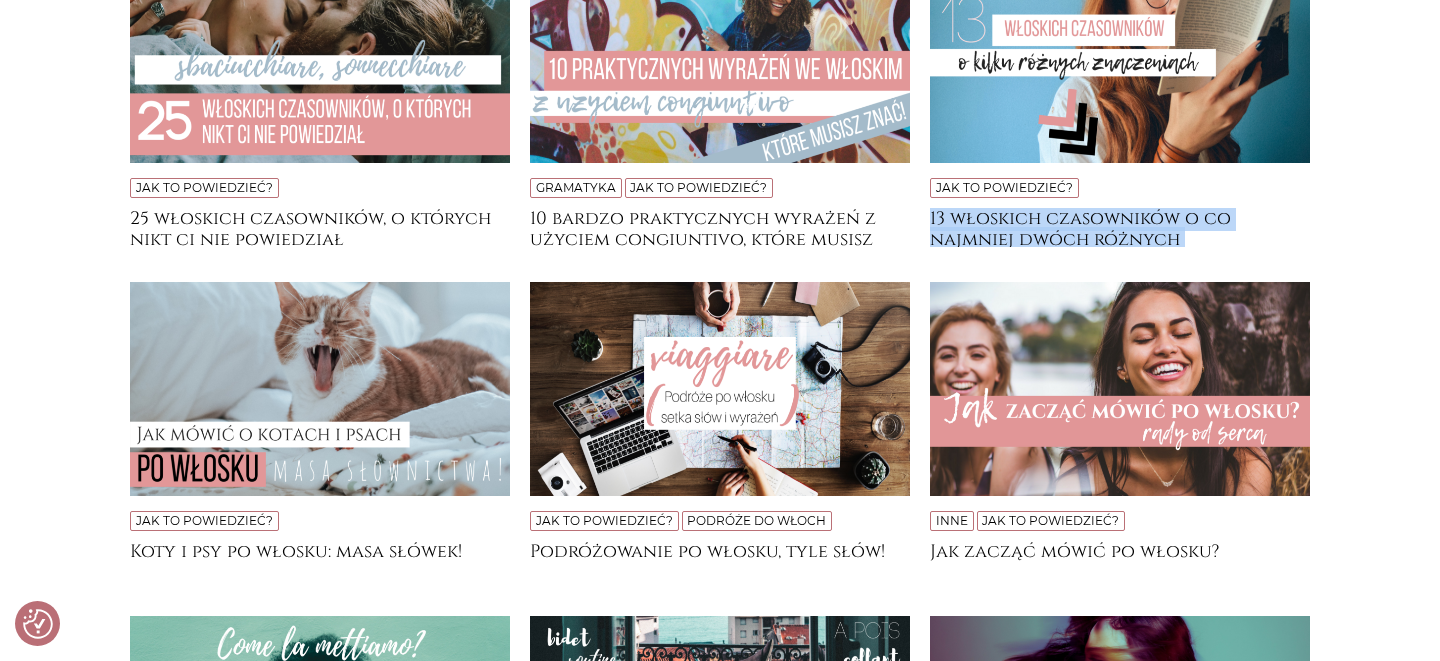 scroll, scrollTop: 2949, scrollLeft: 0, axis: vertical 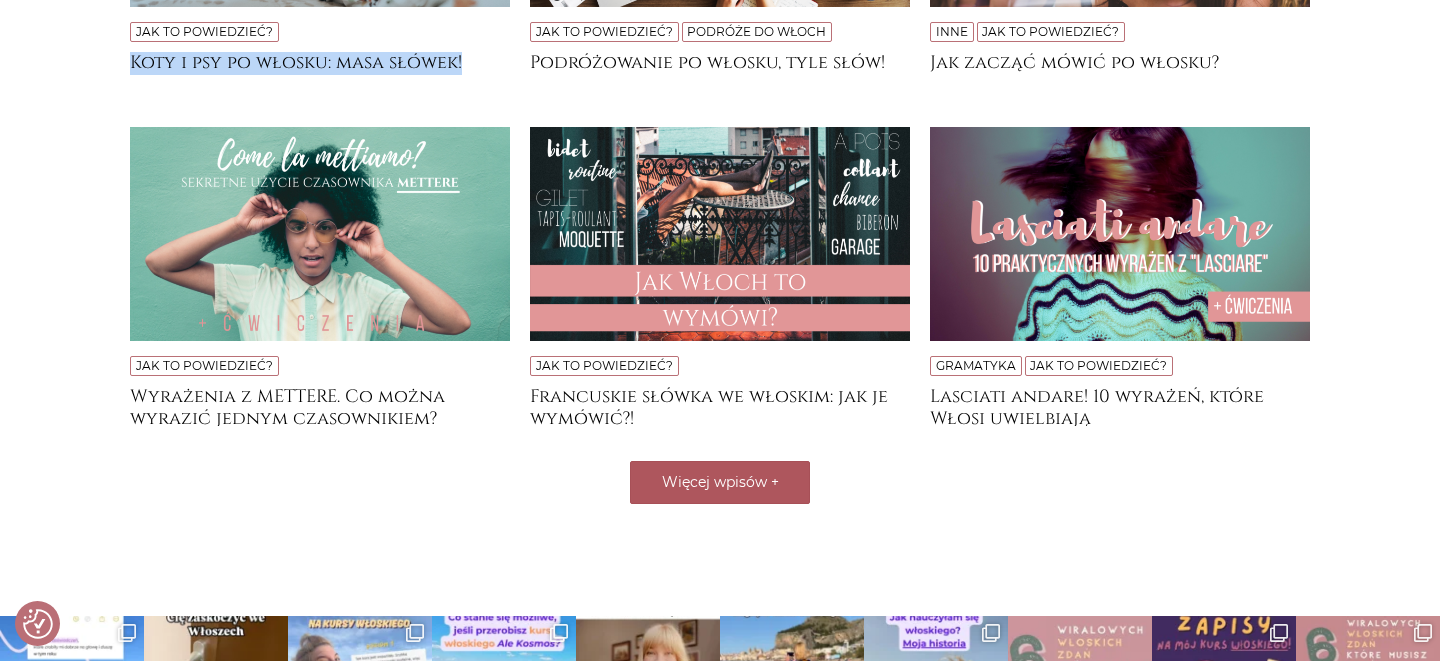 click on "Więcej wpisów" at bounding box center [714, 482] 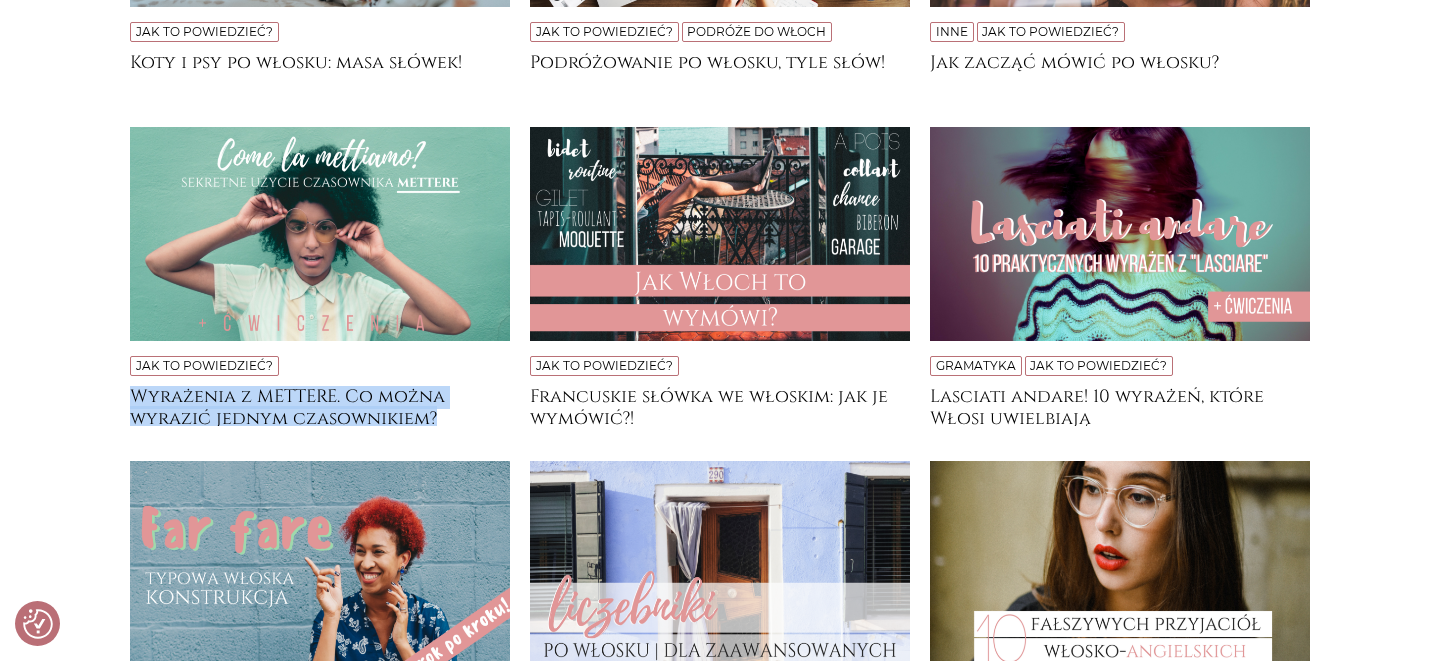 scroll, scrollTop: 3890, scrollLeft: 0, axis: vertical 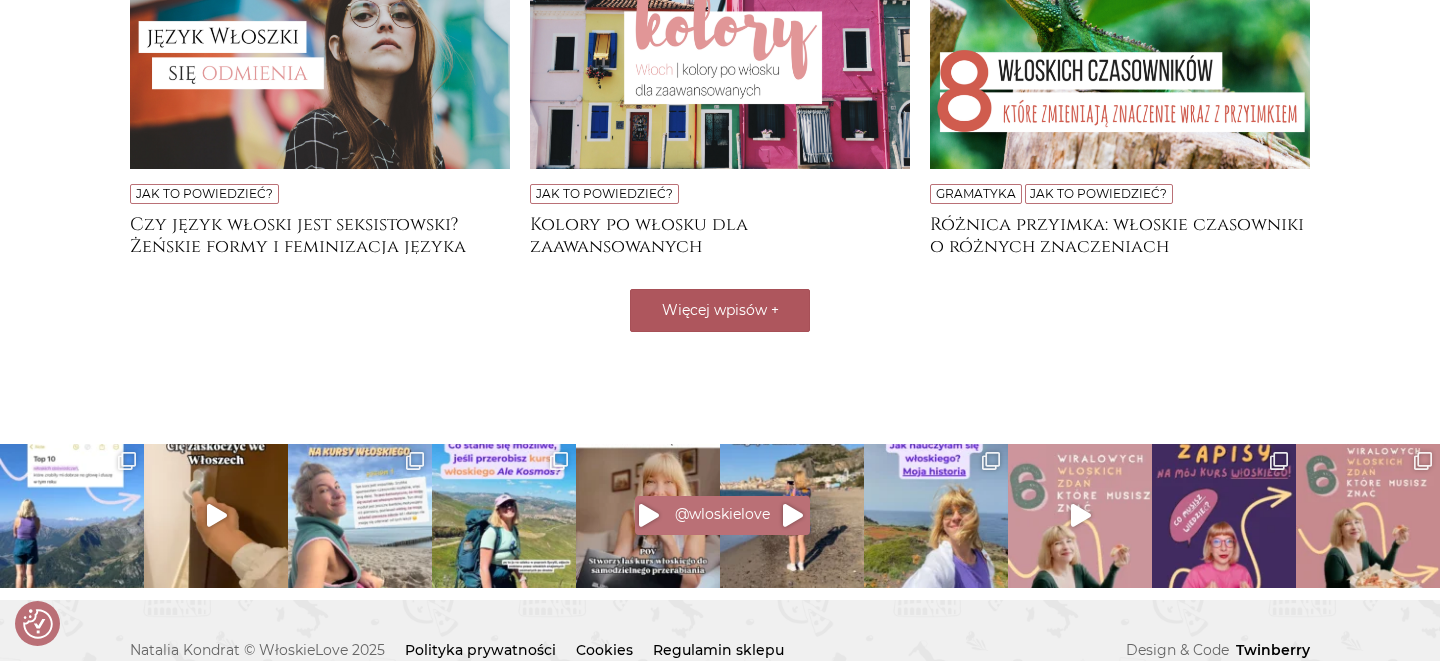 click on "Więcej wpisów" at bounding box center [714, 310] 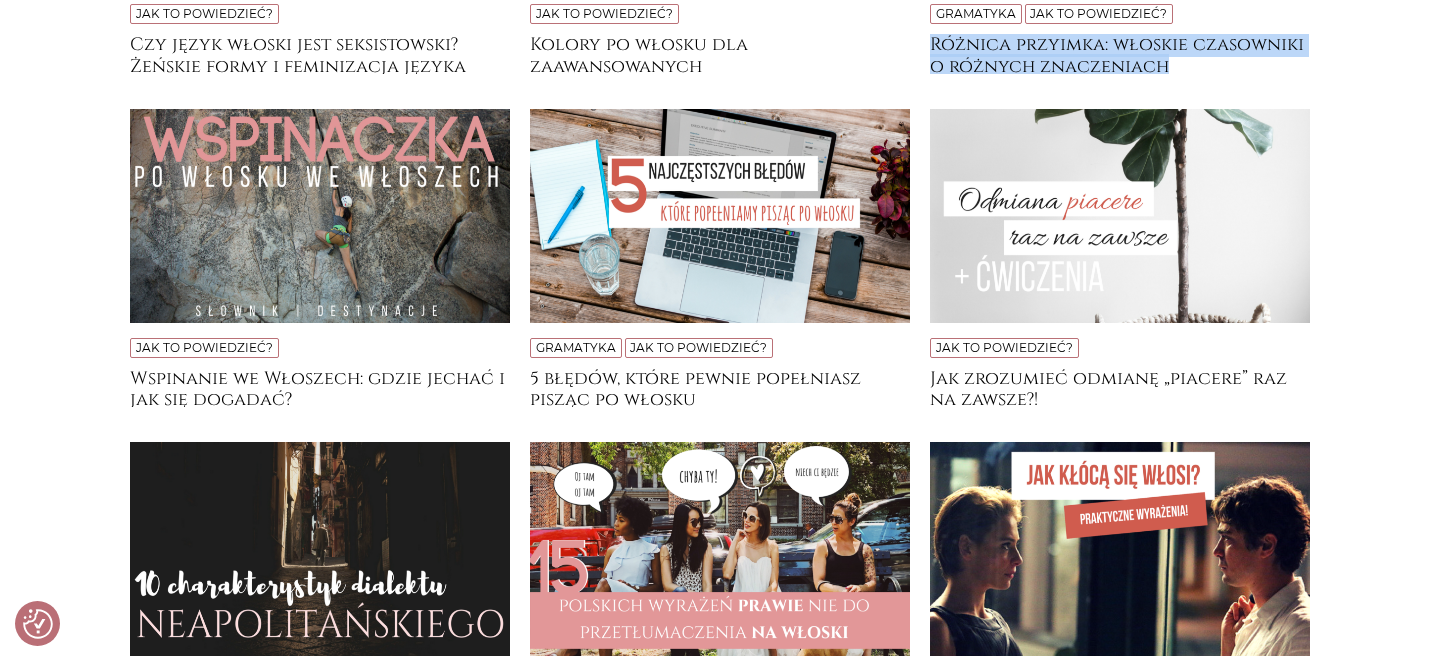 scroll, scrollTop: 4418, scrollLeft: 0, axis: vertical 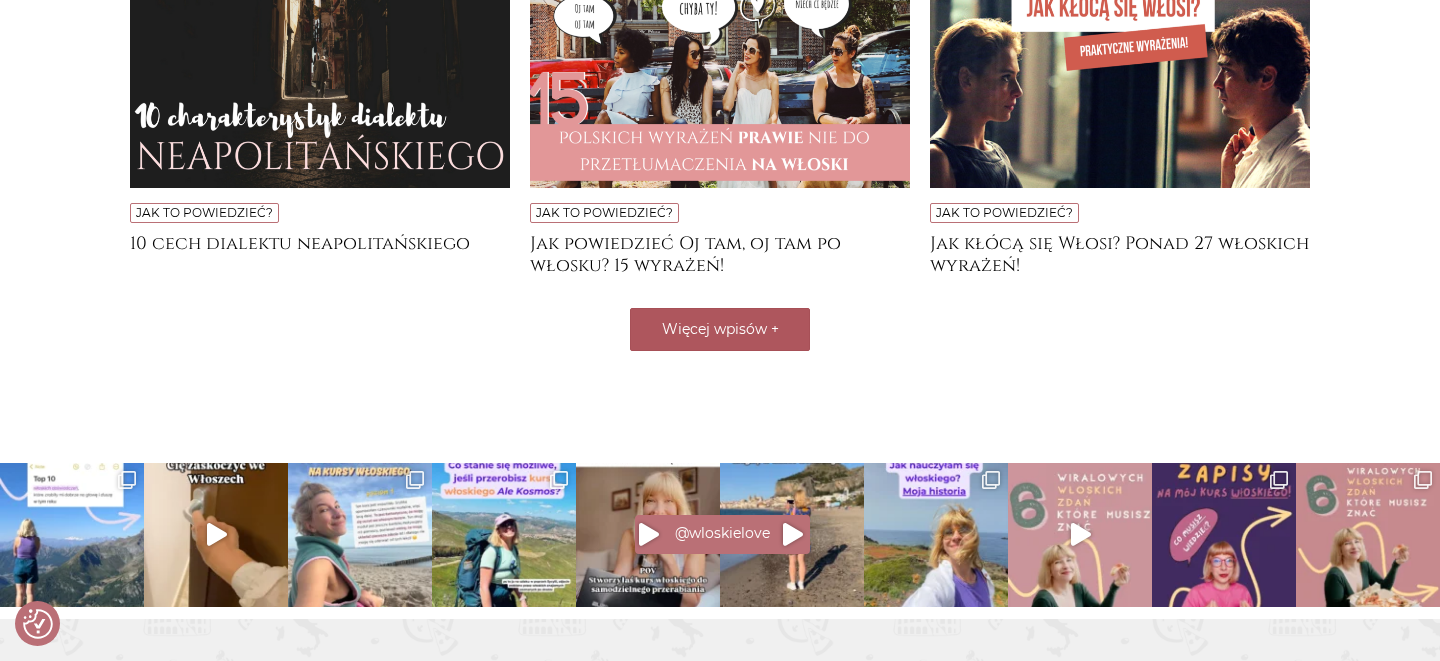 click on "Więcej wpisów" at bounding box center [714, 329] 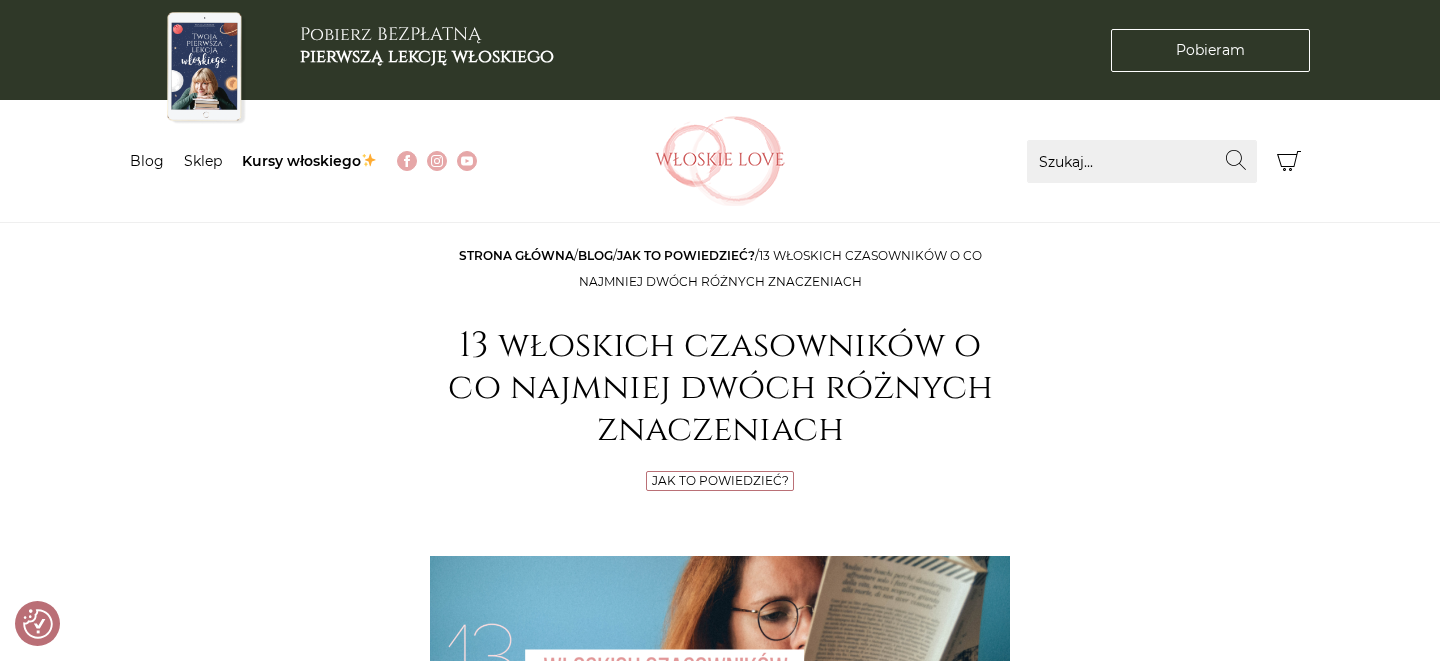 scroll, scrollTop: 0, scrollLeft: 0, axis: both 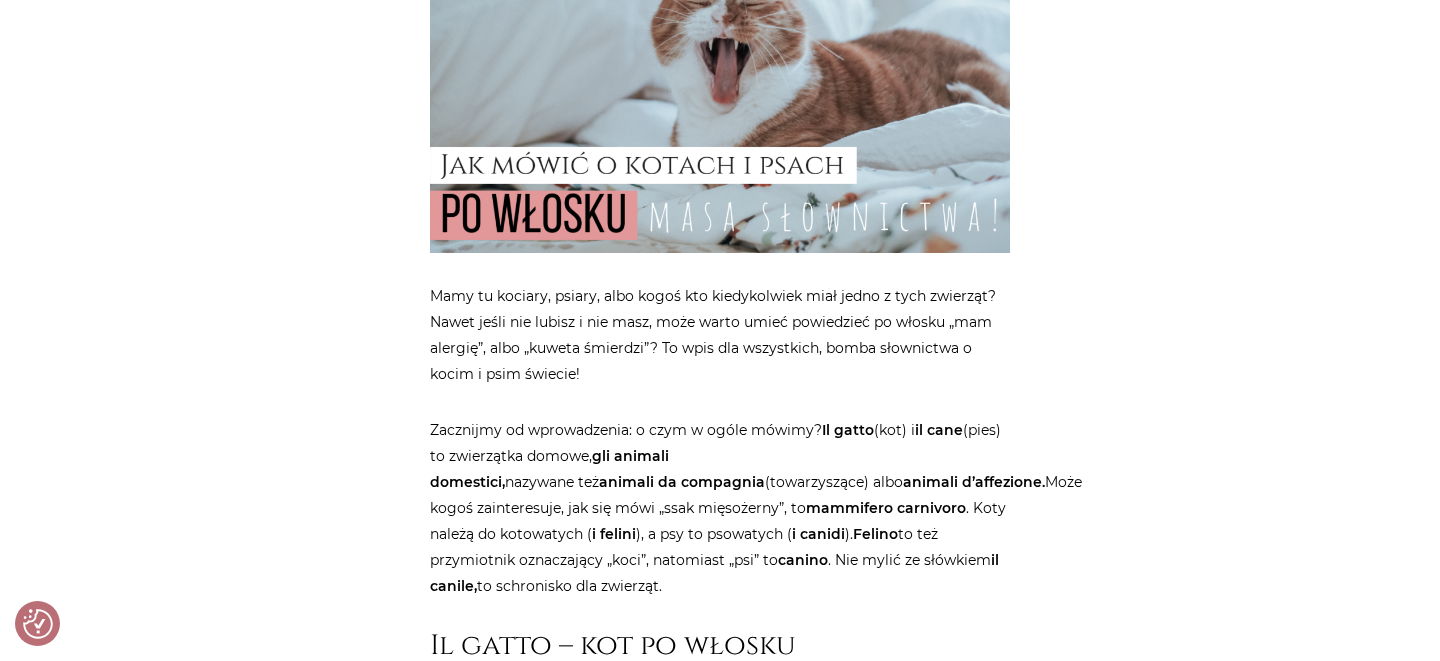 click on "Strona główna  /  Blog  /  Jak to powiedzieć?  /  Koty i psy po włosku: masa słówek!                              Koty i psy po włosku: masa słówek!
Jak to powiedzieć?
Mamy tu kociary, psiary, albo kogoś kto kiedykolwiek miał jedno z tych zwierząt? Nawet jeśli nie lubisz i nie masz, może warto umieć powiedzieć po włosku „mam alergię”, albo „kuweta śmierdzi”? To wpis dla wszystkich, bomba słownictwa o kocim i psim świecie!
Zacznijmy od wprowadzenia: o czym w ogóle mówimy?  Il gatto  (kot) i  il cane  (pies) to zwierzątka domowe,  gli animali domestici,  nazywane też  animali da compagnia  i felini" at bounding box center [720, 2647] 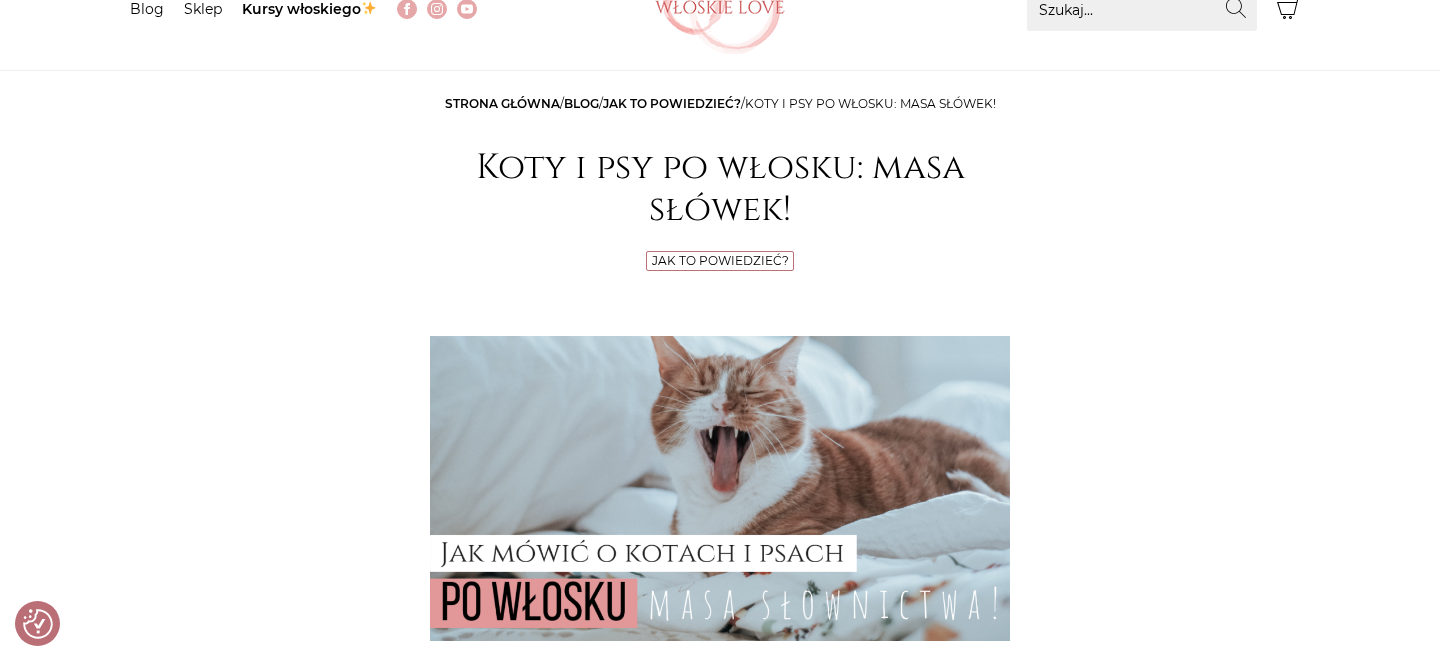 scroll, scrollTop: 643, scrollLeft: 0, axis: vertical 